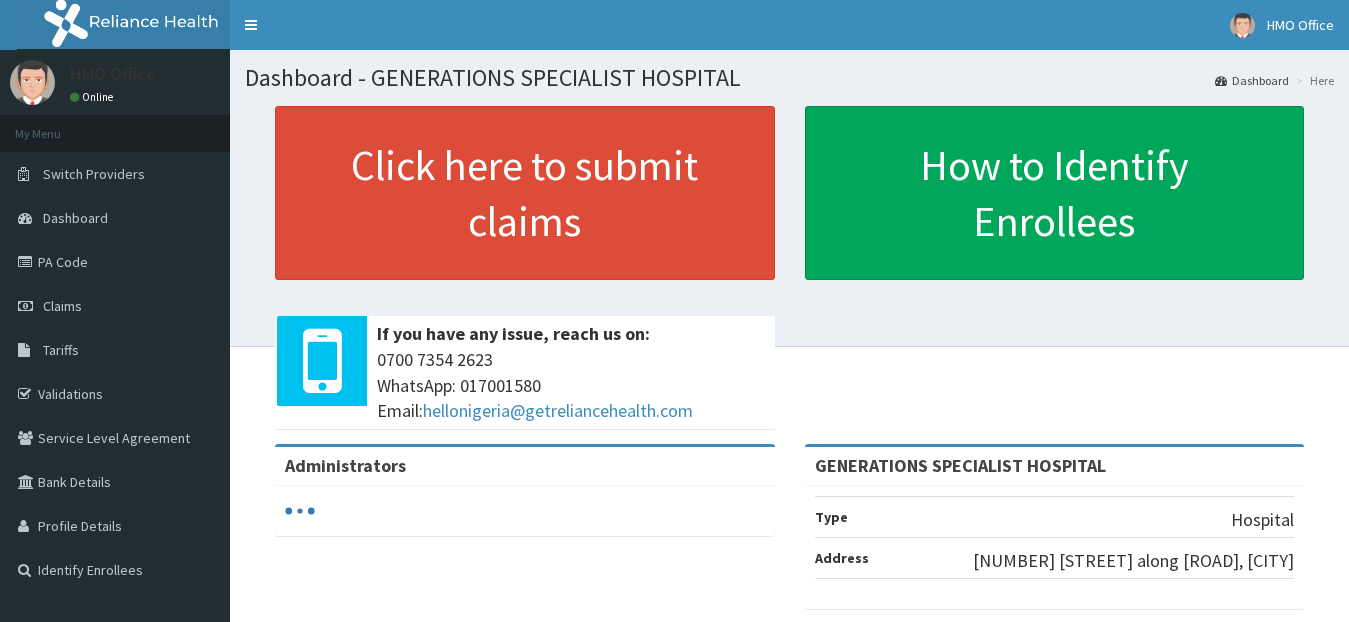 scroll, scrollTop: 0, scrollLeft: 0, axis: both 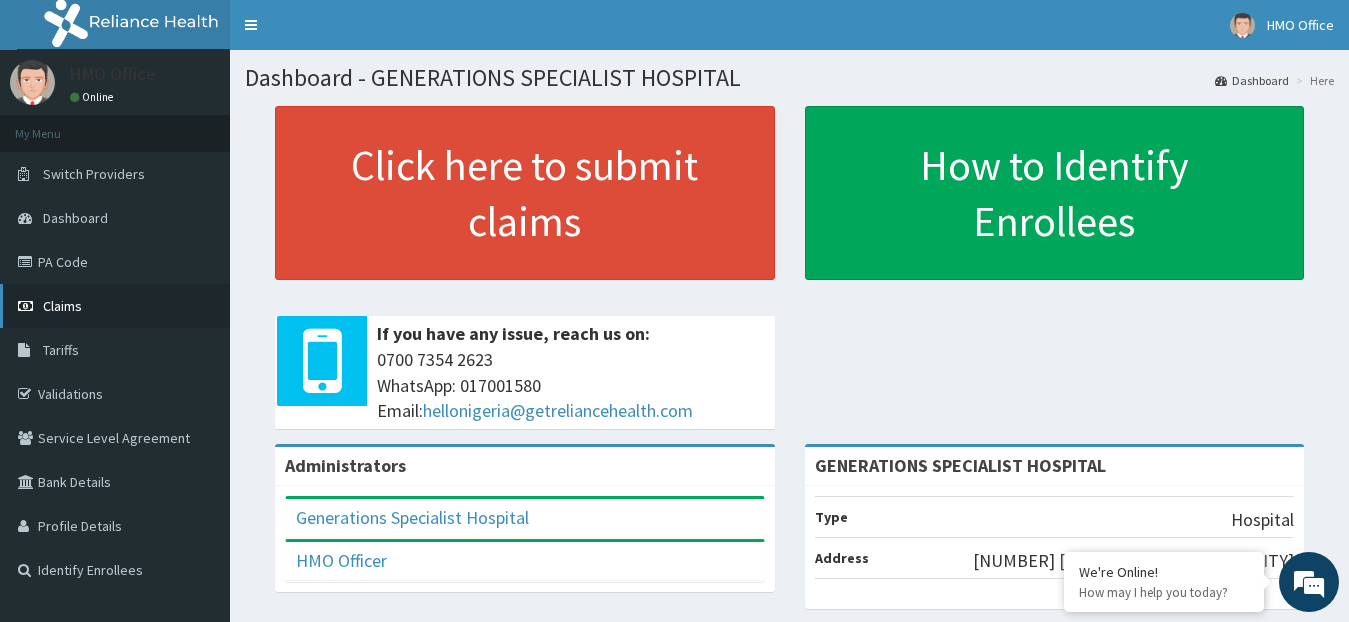 click on "Claims" at bounding box center (62, 306) 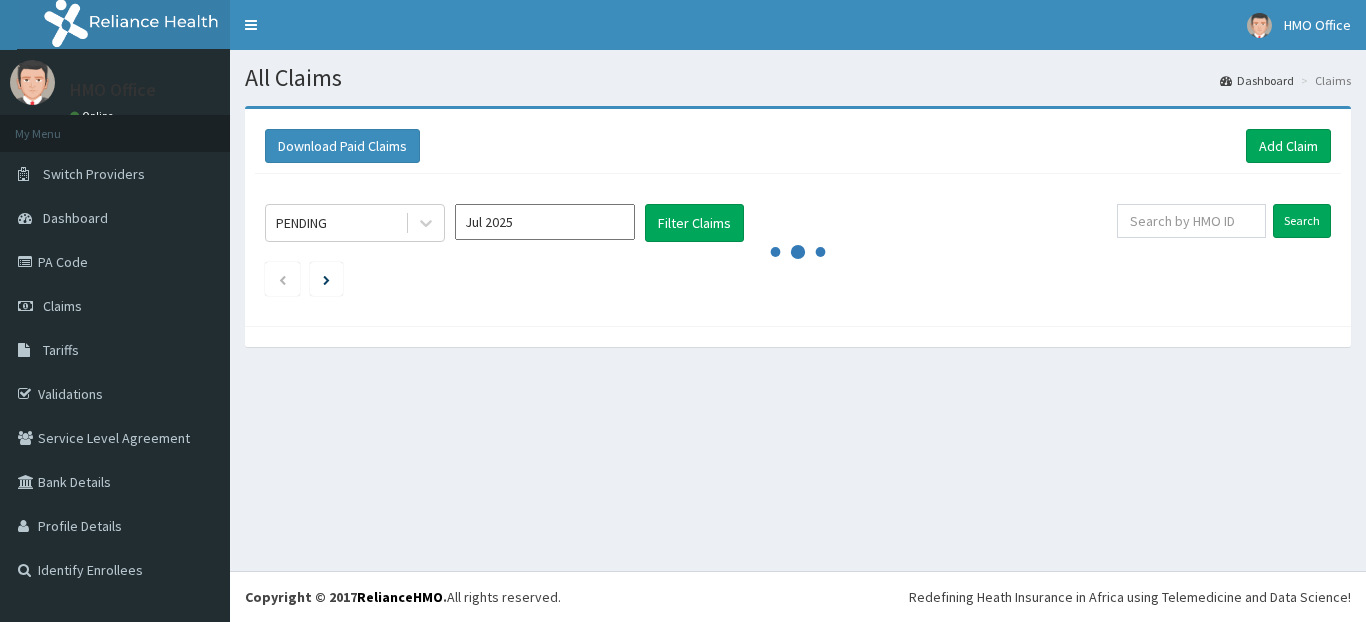 scroll, scrollTop: 0, scrollLeft: 0, axis: both 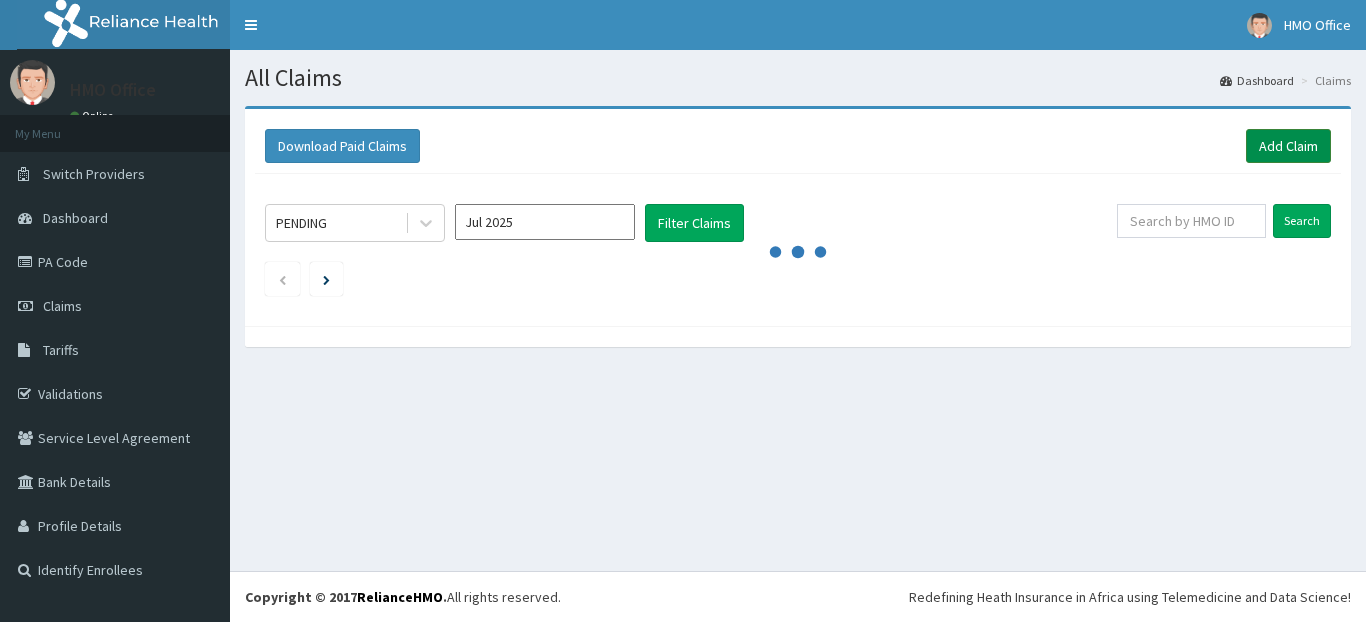 click on "Add Claim" at bounding box center (1288, 146) 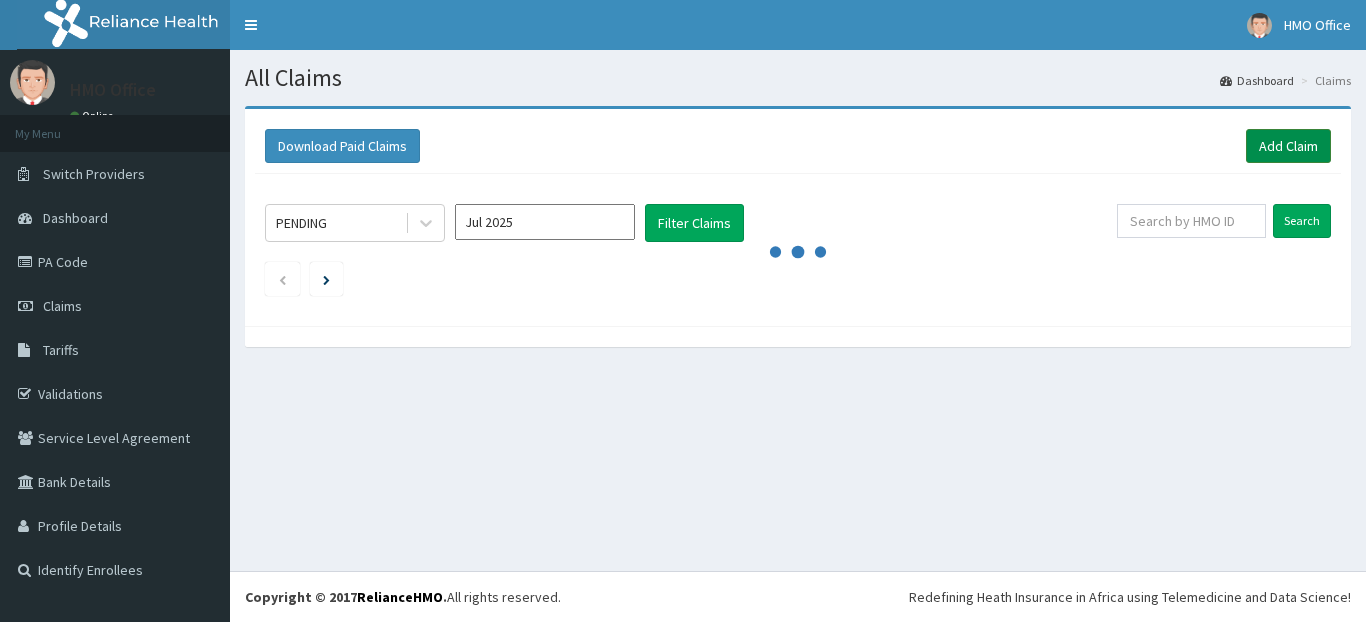 click on "Add Claim" at bounding box center [1288, 146] 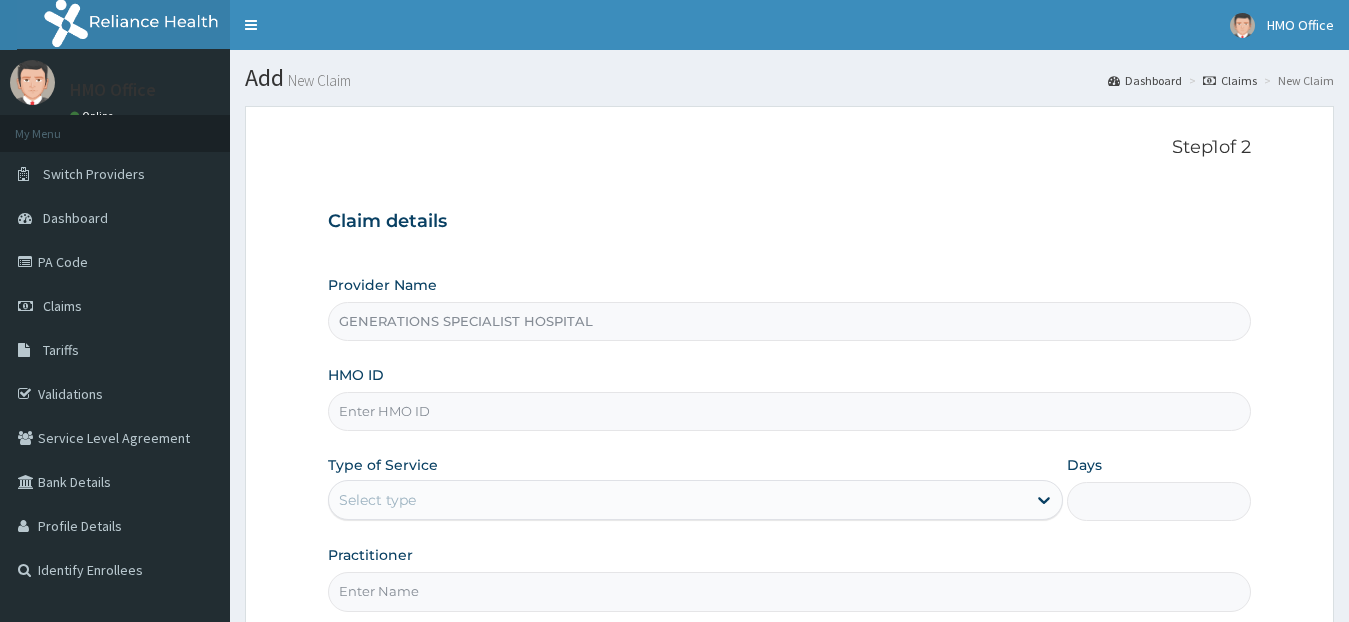 scroll, scrollTop: 0, scrollLeft: 0, axis: both 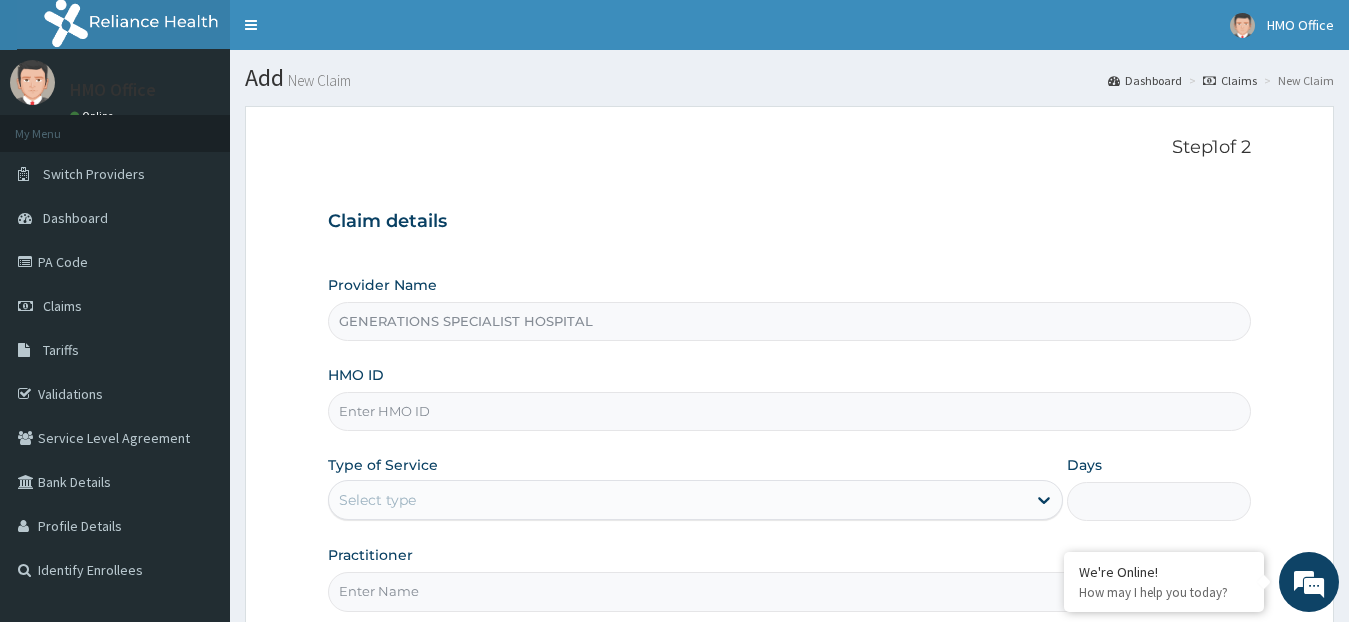 click on "Provider Name GENERATIONS SPECIALIST HOSPITAL HMO ID Type of Service Select type Days Practitioner" at bounding box center (790, 443) 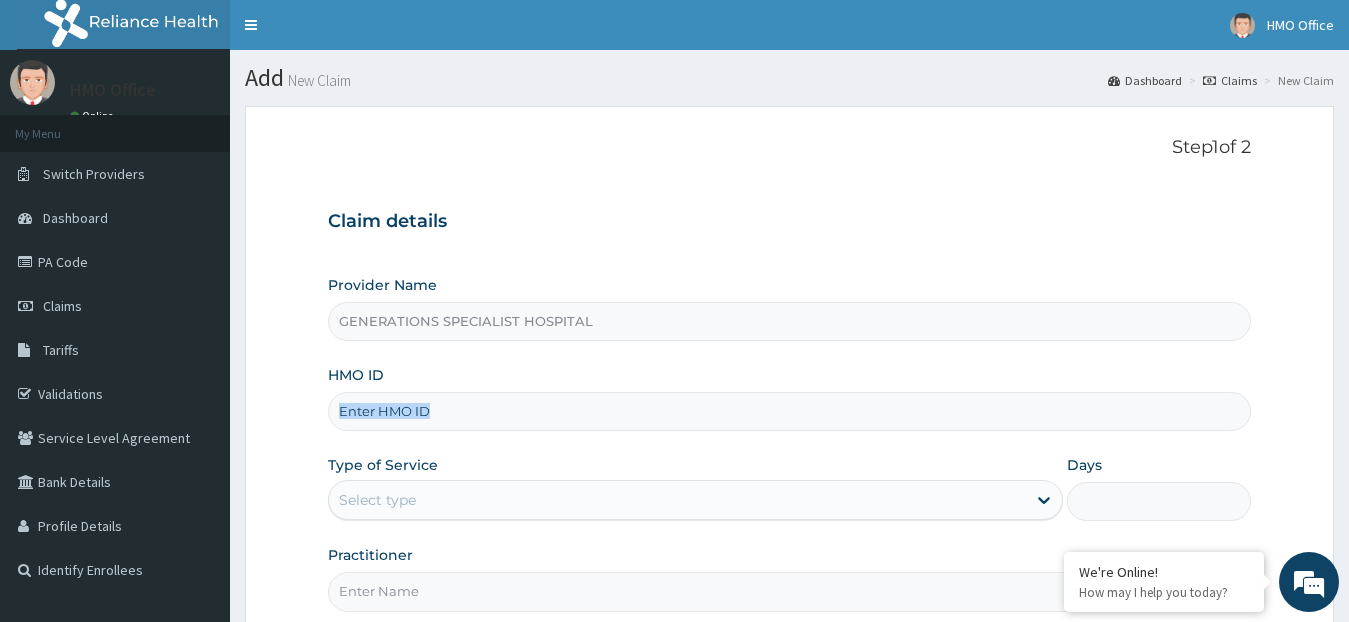 click on "Provider Name GENERATIONS SPECIALIST HOSPITAL HMO ID Type of Service Select type Days Practitioner" at bounding box center [790, 443] 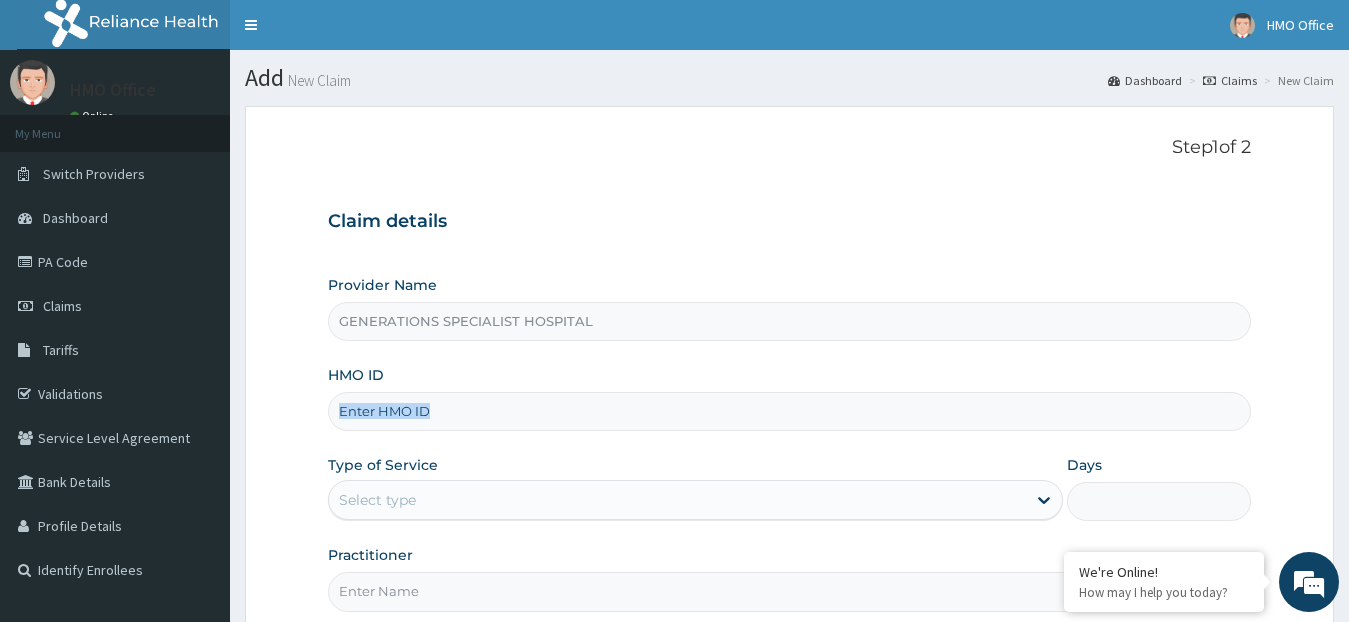 drag, startPoint x: 590, startPoint y: 437, endPoint x: 832, endPoint y: 525, distance: 257.5034 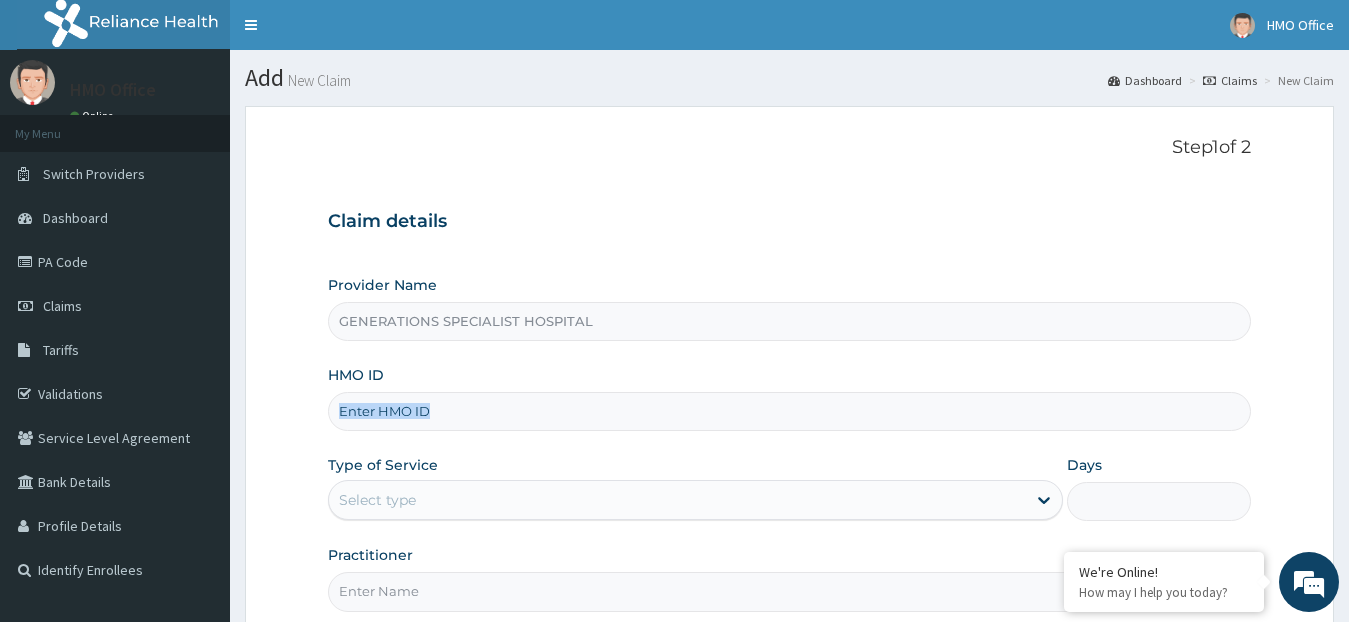 click on "Provider Name GENERATIONS SPECIALIST HOSPITAL HMO ID Type of Service Select type Days Practitioner" at bounding box center (790, 443) 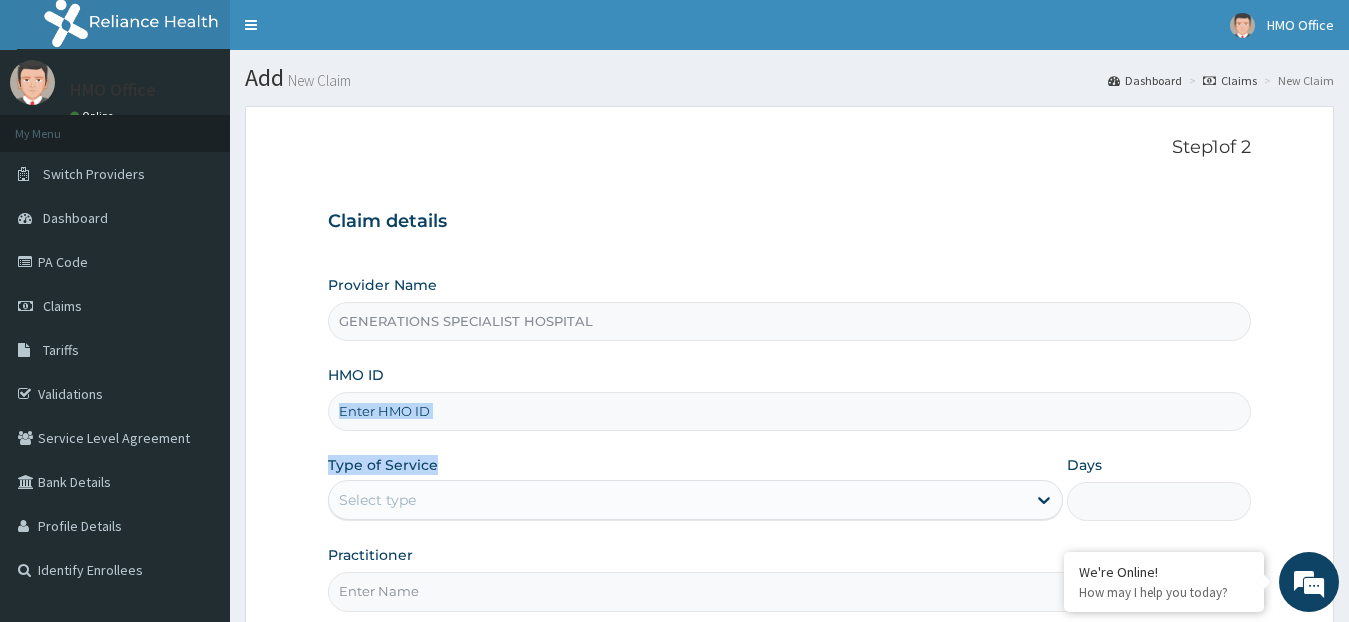 click on "HMO ID" at bounding box center (790, 411) 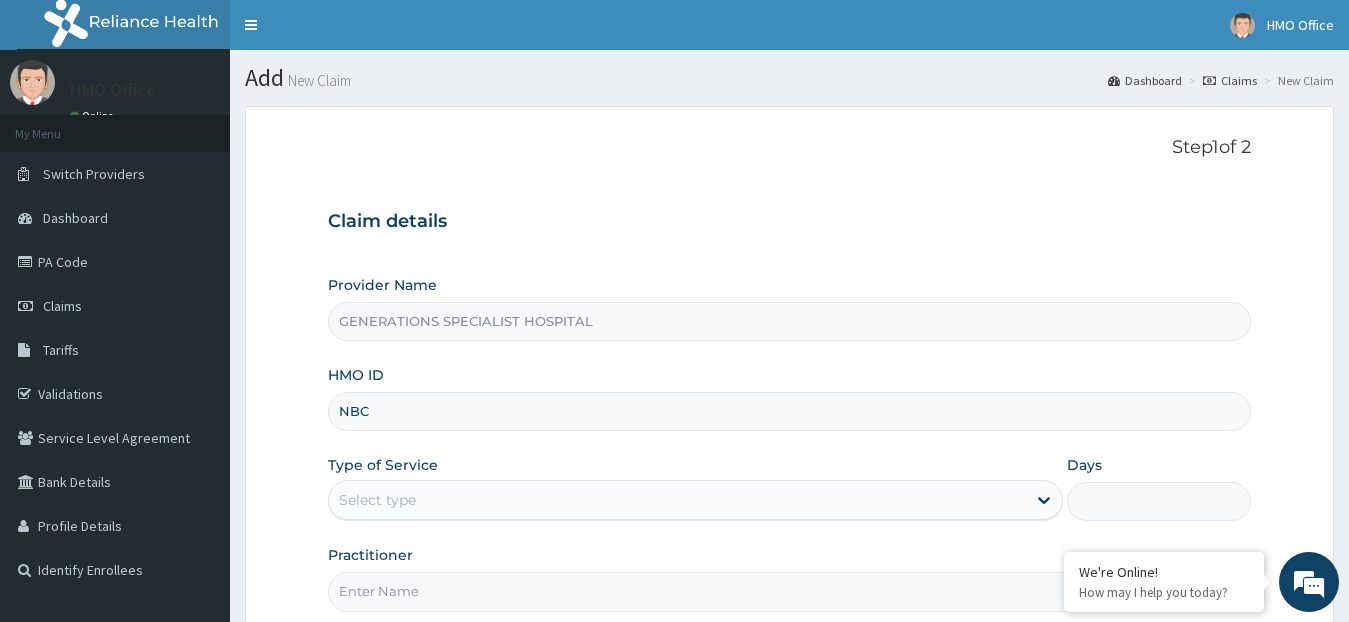 scroll, scrollTop: 0, scrollLeft: 0, axis: both 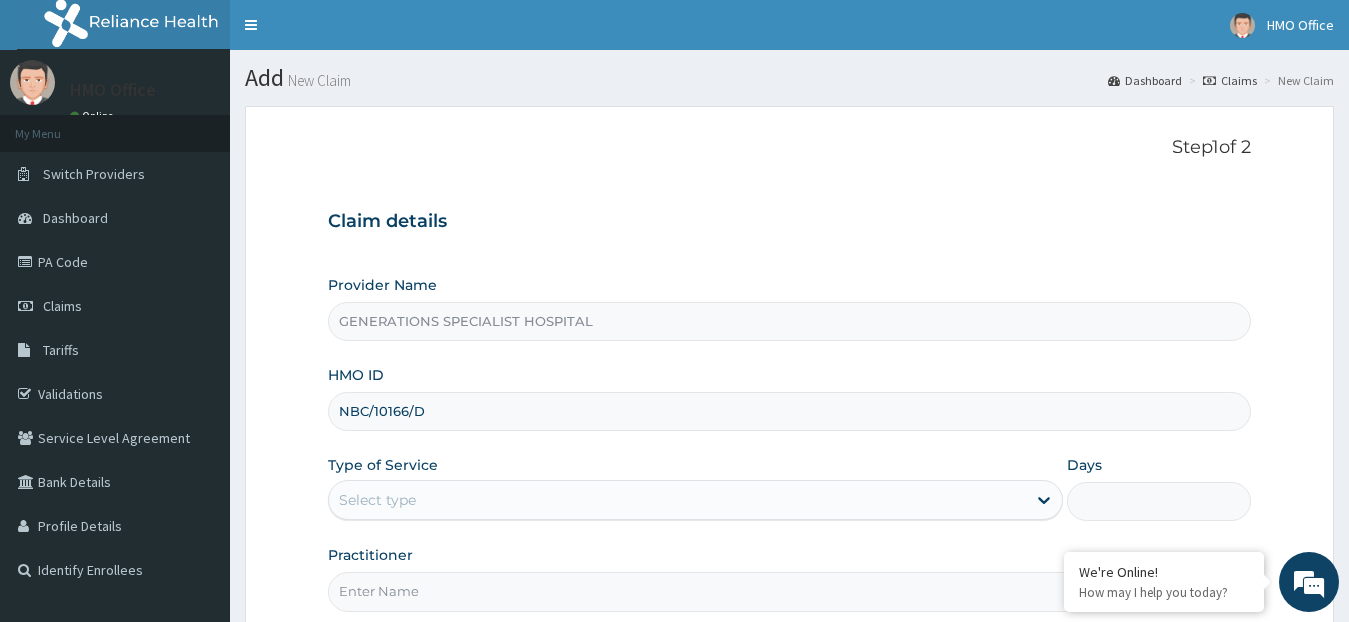 type on "NBC/10166/D" 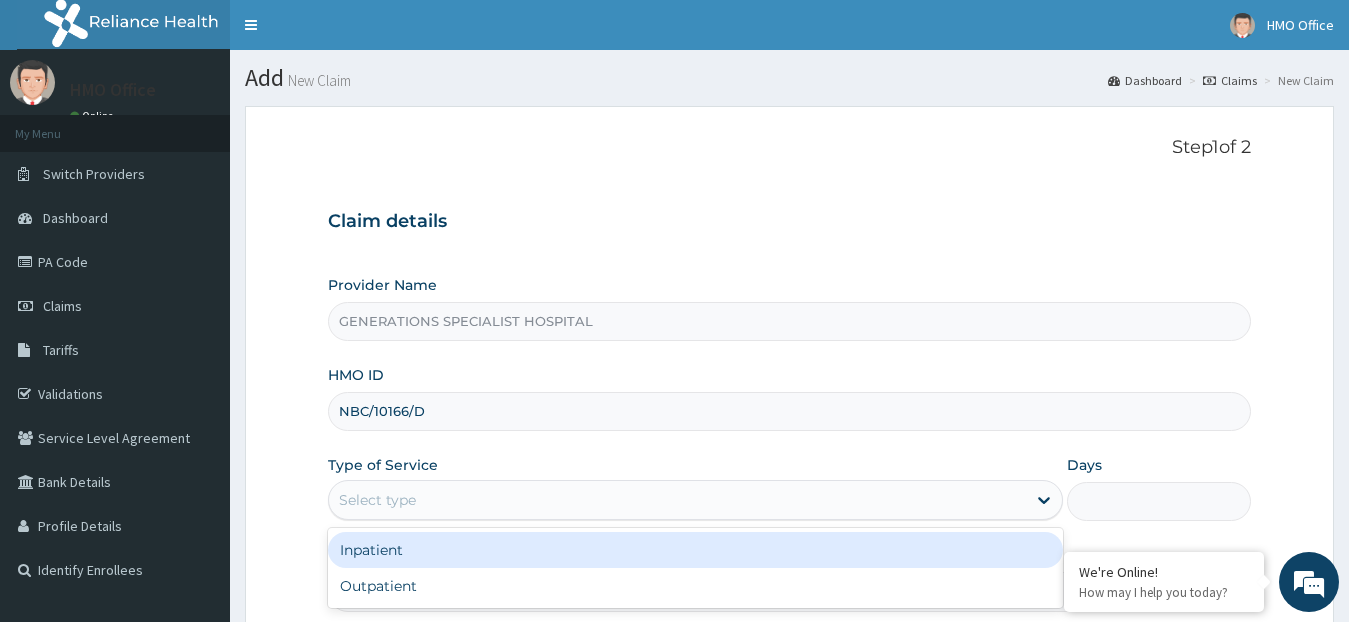 click on "Select type" at bounding box center [678, 500] 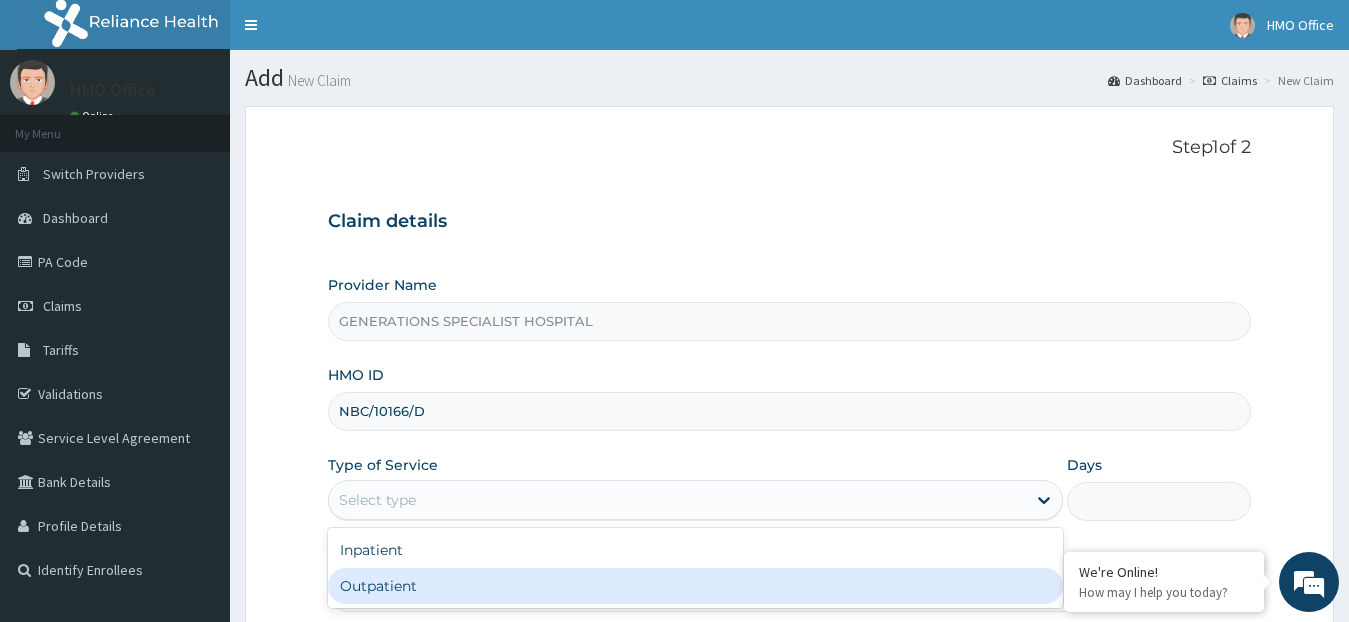 click on "Outpatient" at bounding box center [696, 586] 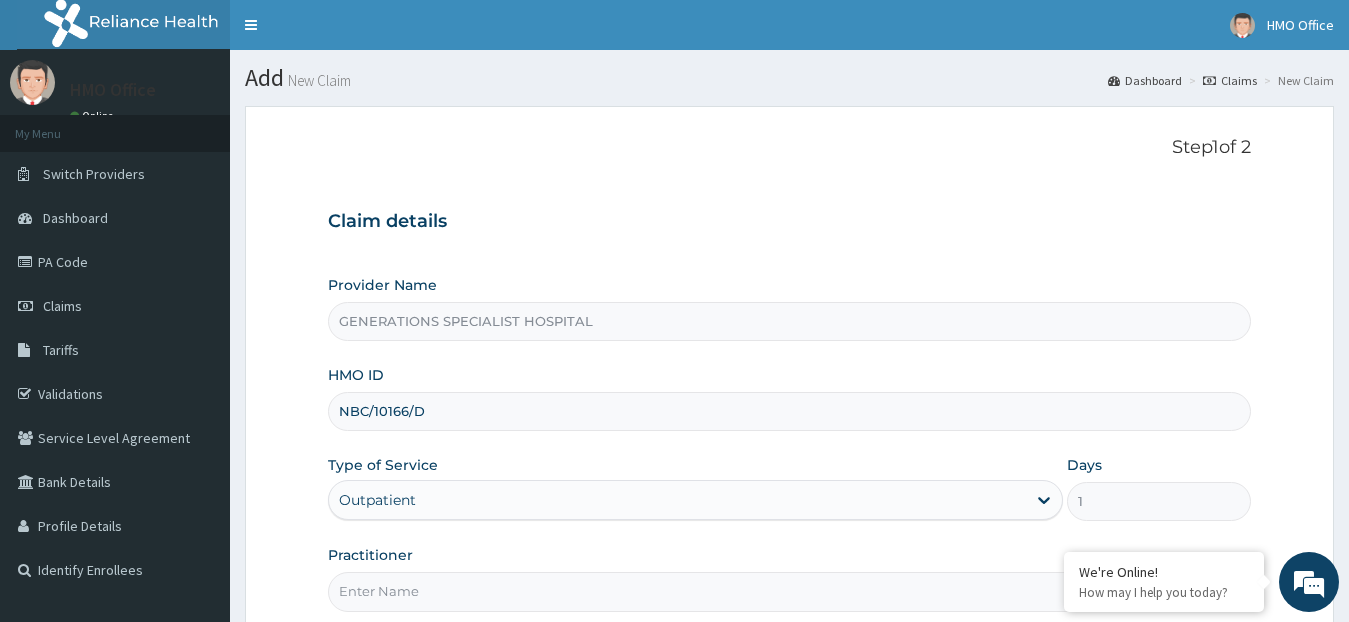 click on "Practitioner" at bounding box center [790, 591] 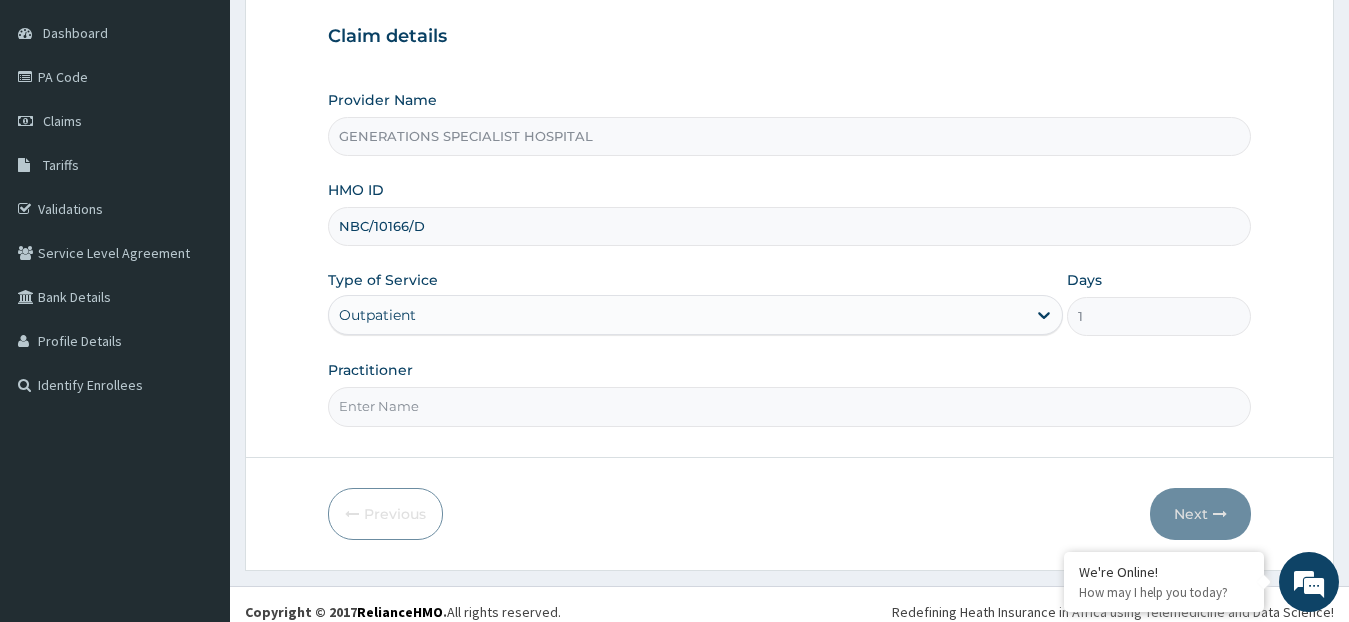scroll, scrollTop: 200, scrollLeft: 0, axis: vertical 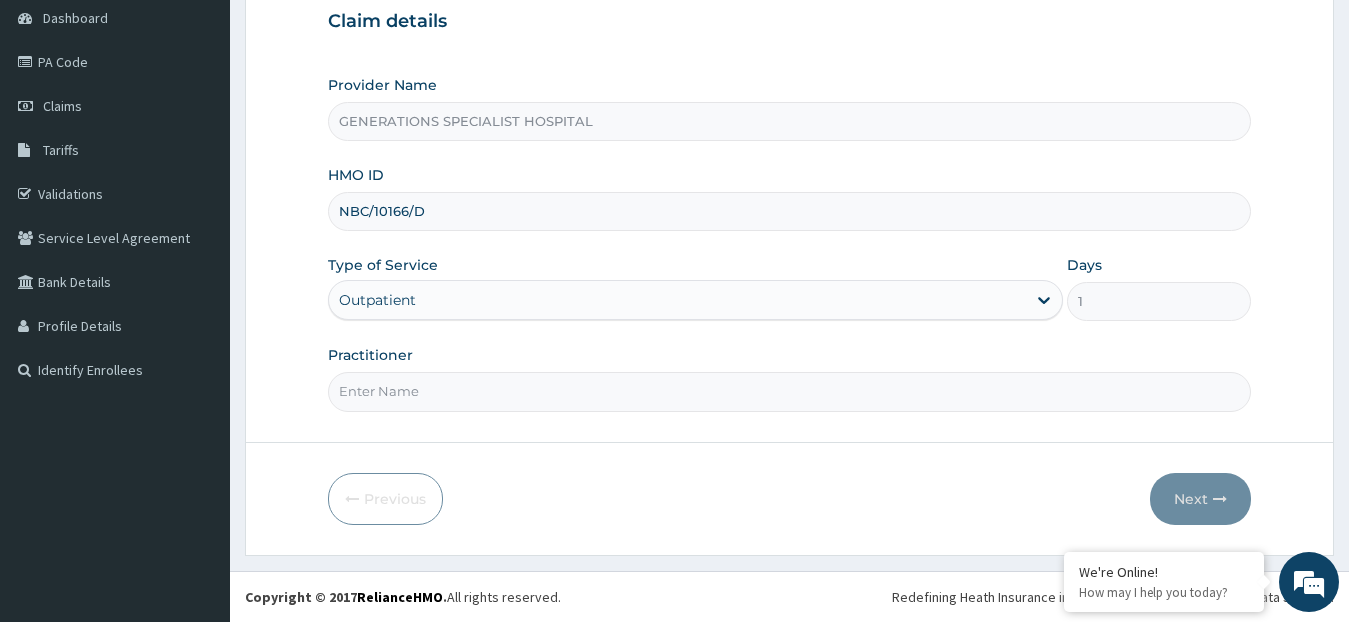 click on "Practitioner" at bounding box center [790, 391] 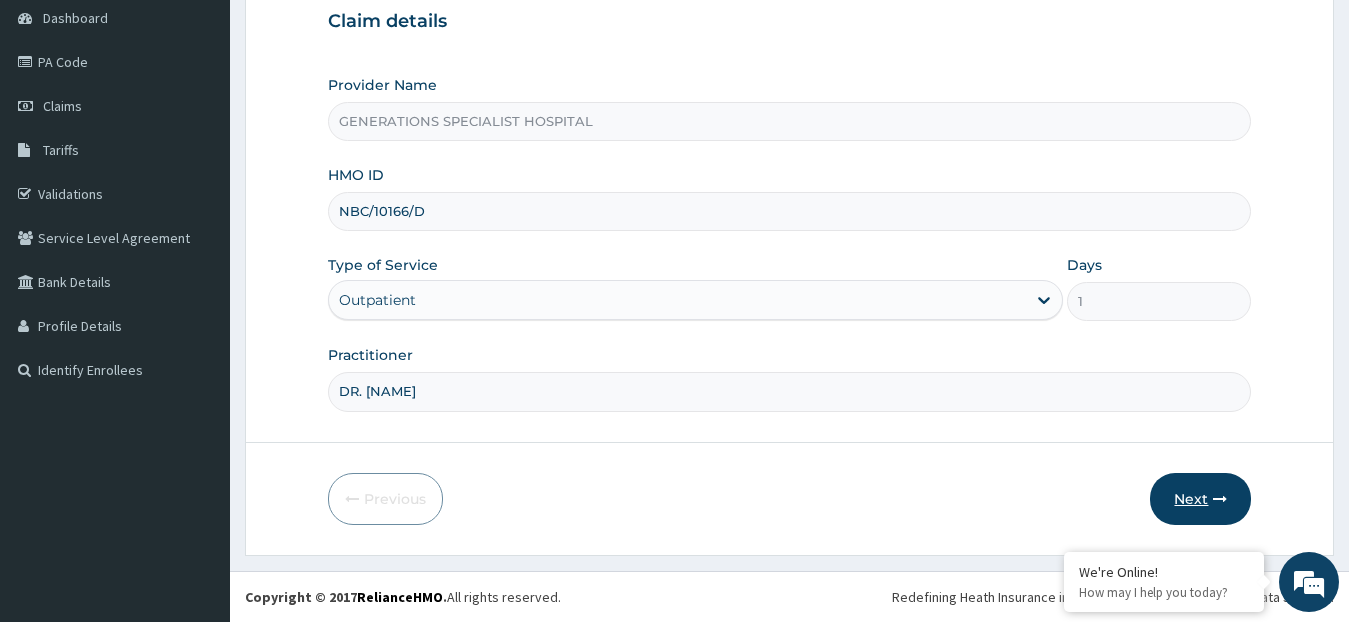 click on "Next" at bounding box center [1200, 499] 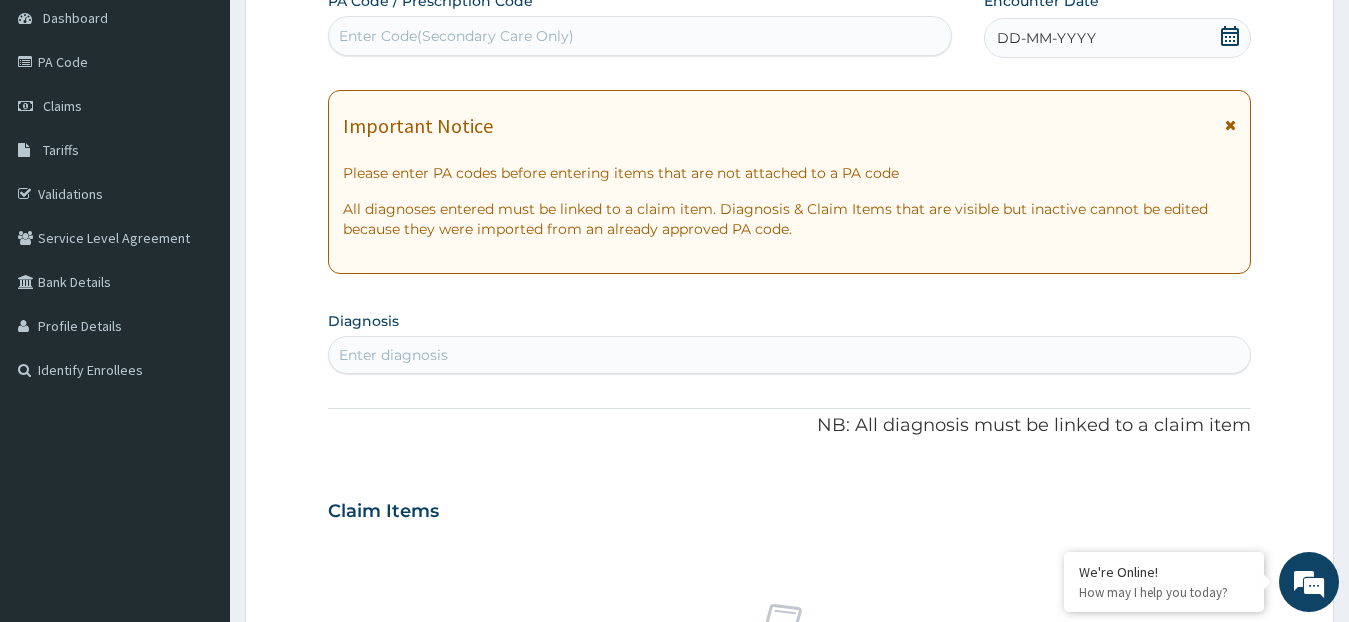 click 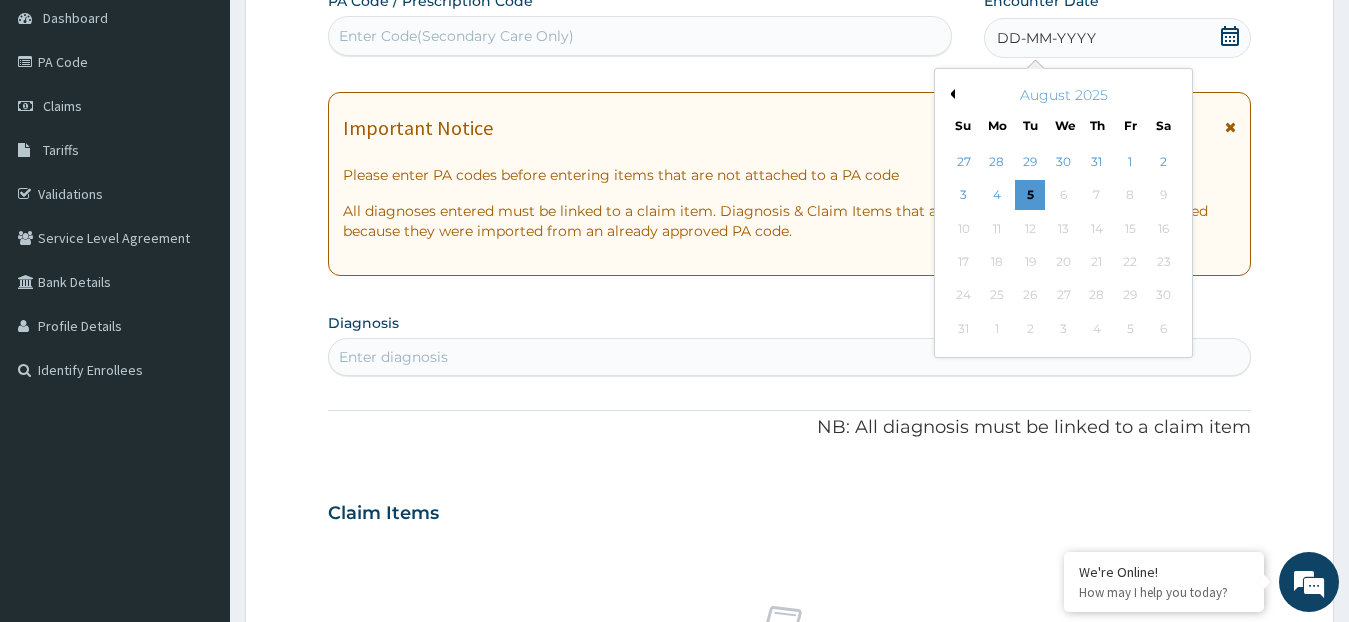 click on "August 2025" at bounding box center (1063, 95) 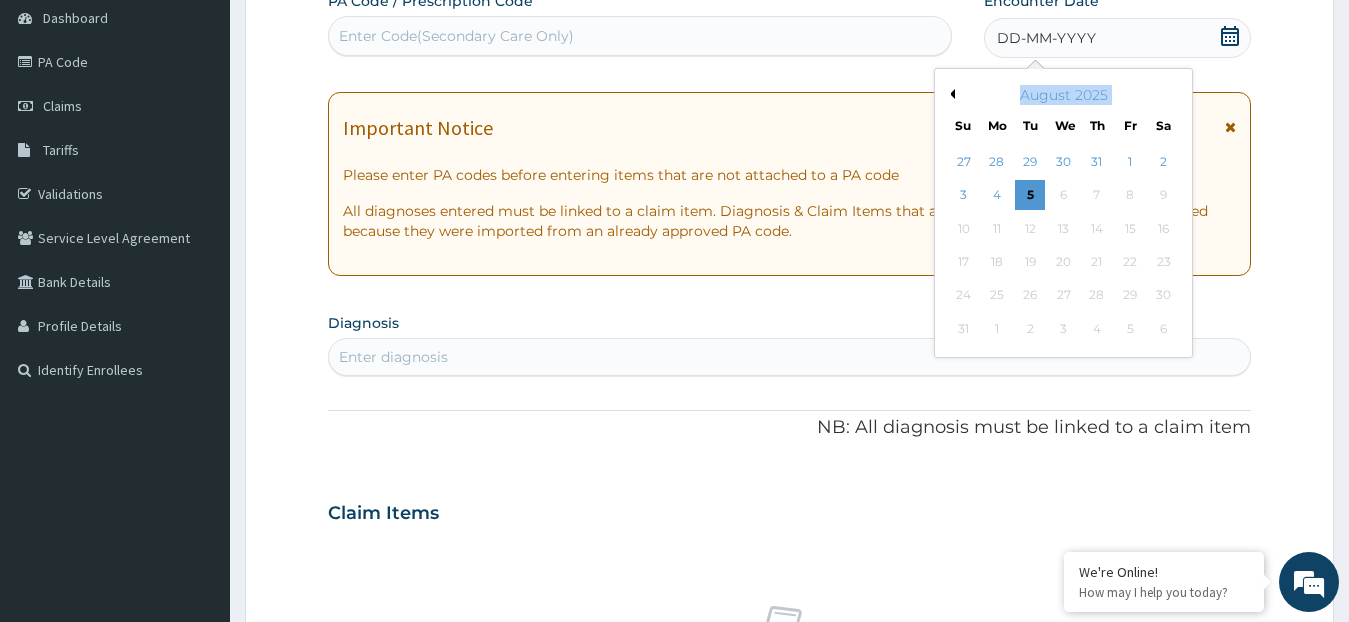 click on "Previous Month" at bounding box center [950, 94] 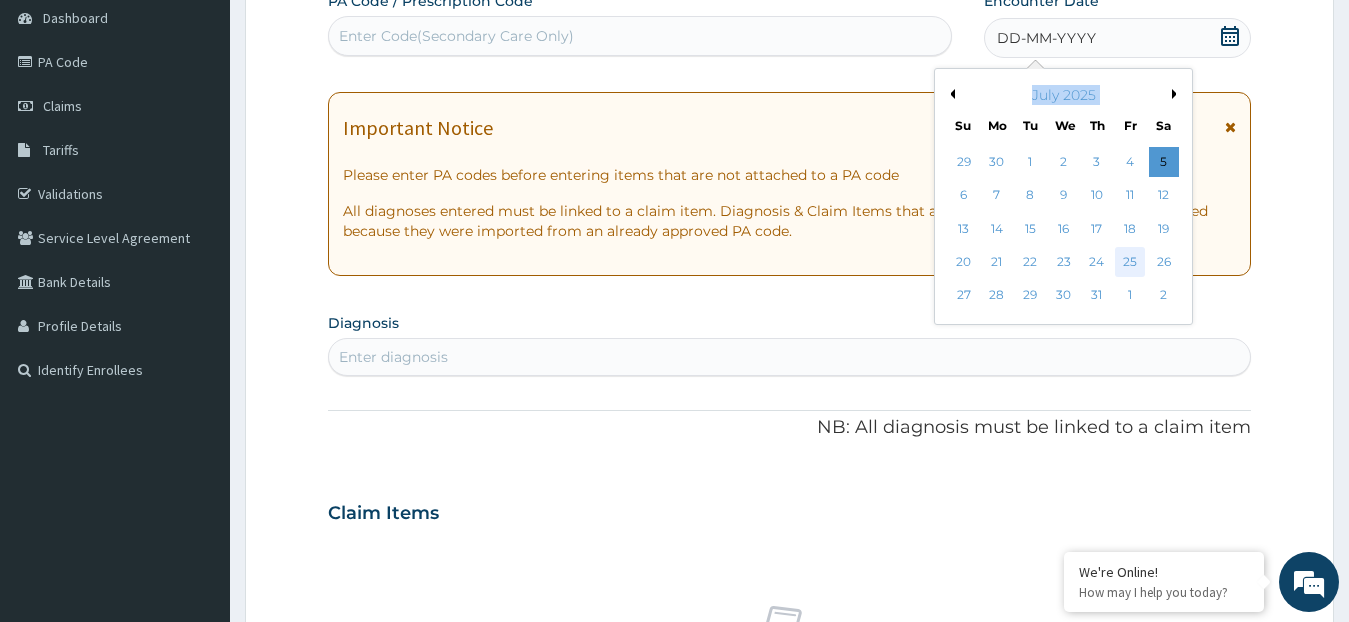 click on "25" at bounding box center [1130, 262] 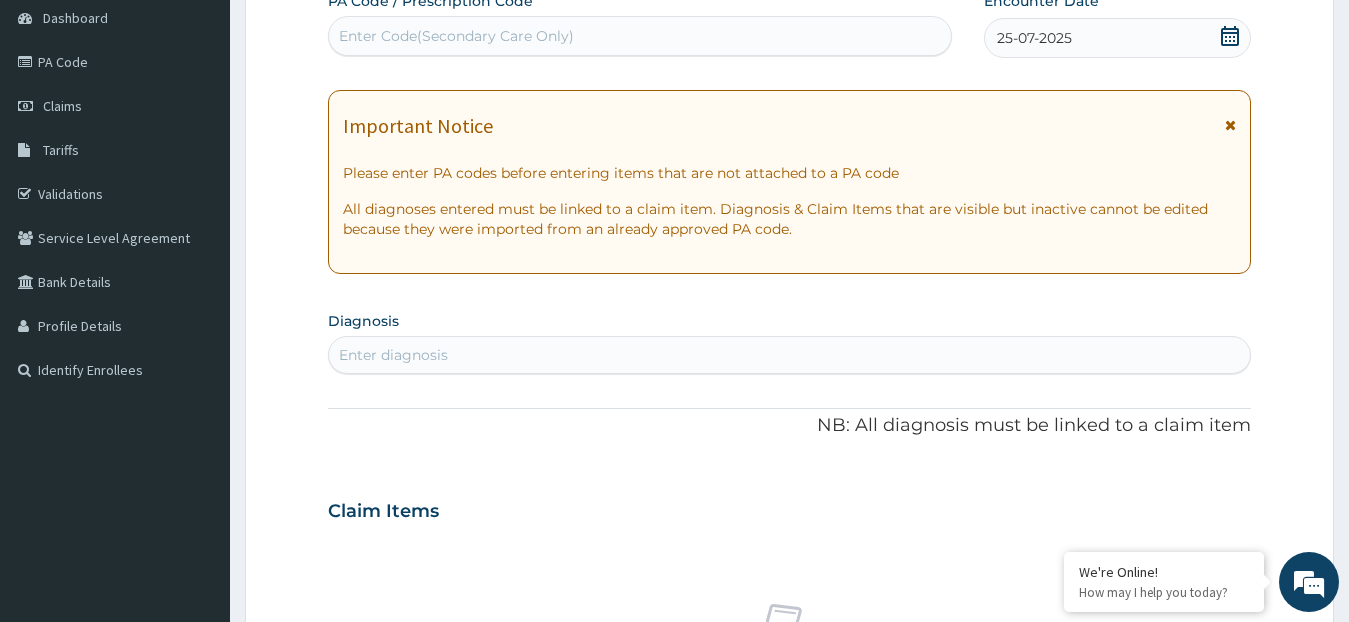 click on "Important Notice Please enter PA codes before entering items that are not attached to a PA code   All diagnoses entered must be linked to a claim item. Diagnosis & Claim Items that are visible but inactive cannot be edited because they were imported from an already approved PA code." at bounding box center (790, 182) 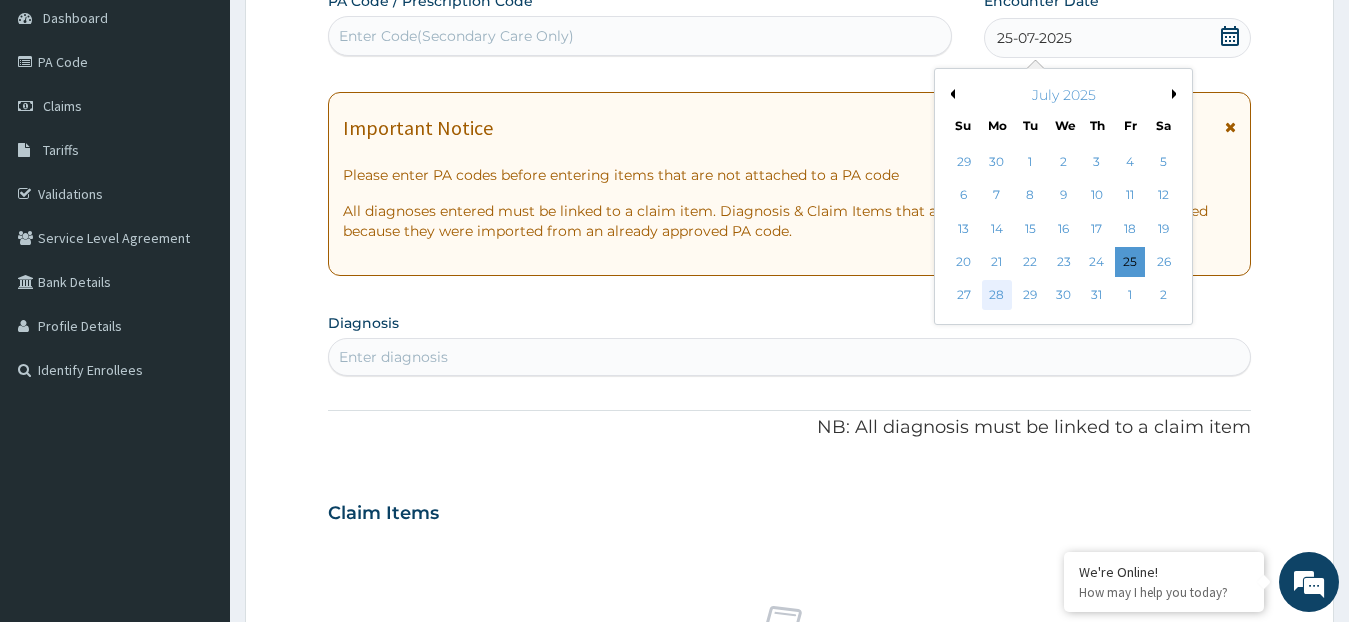 click on "28" at bounding box center (997, 296) 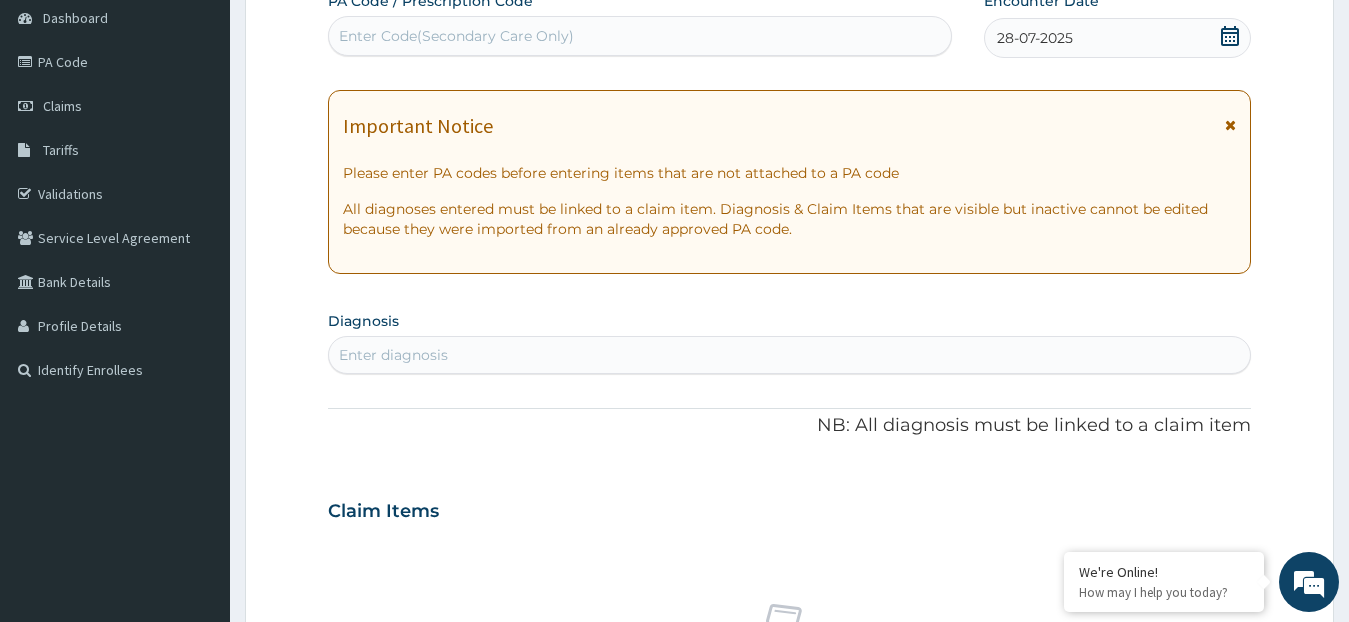 click on "Enter diagnosis" at bounding box center [393, 355] 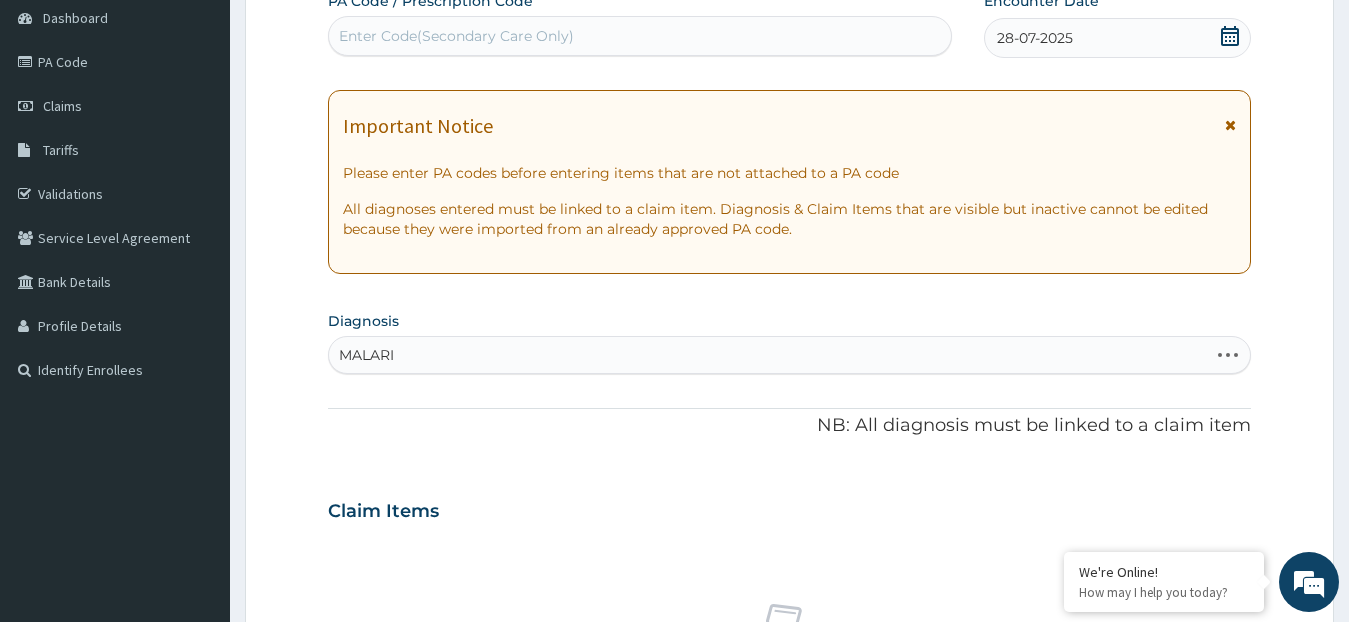 type on "MALARIA" 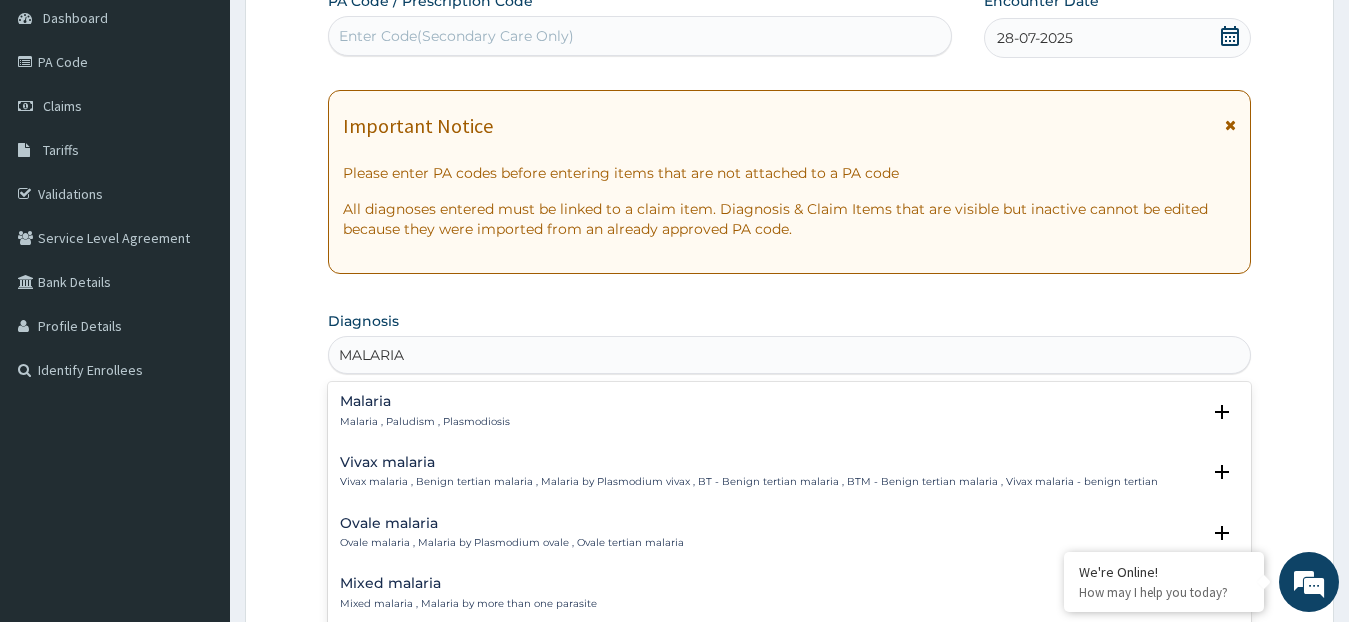 click on "Malaria , Paludism , Plasmodiosis" at bounding box center [425, 422] 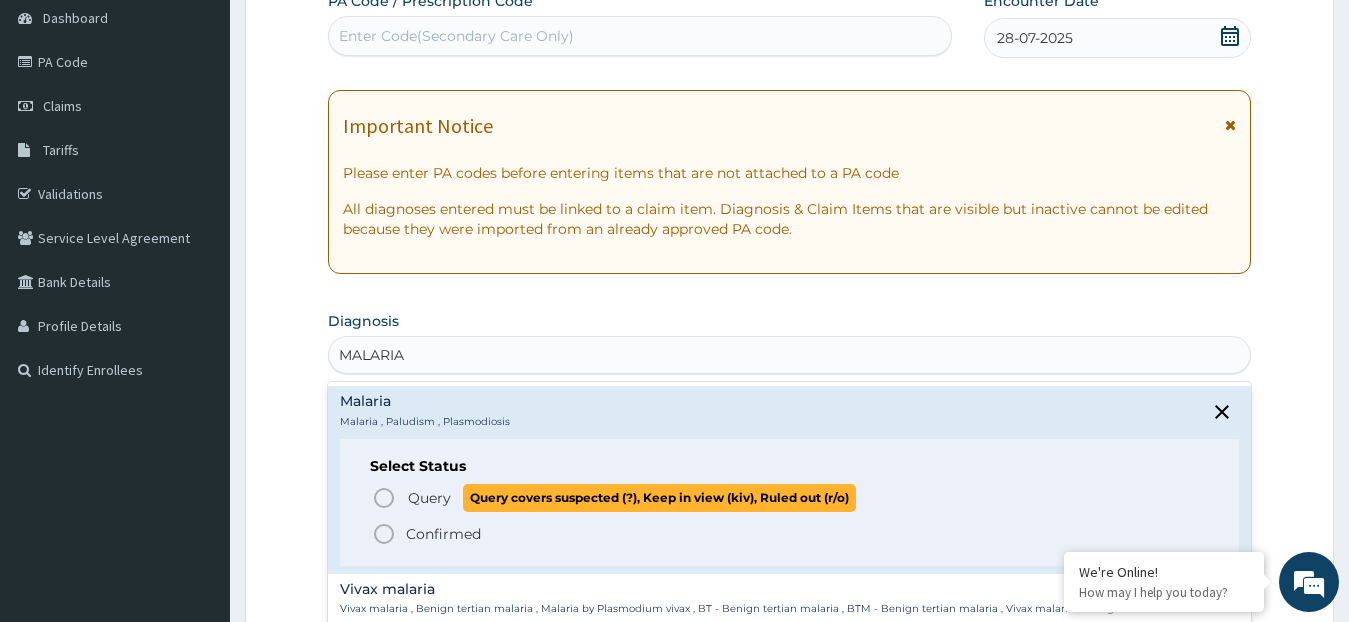 click on "Query Query covers suspected (?), Keep in view (kiv), Ruled out (r/o)" at bounding box center [791, 497] 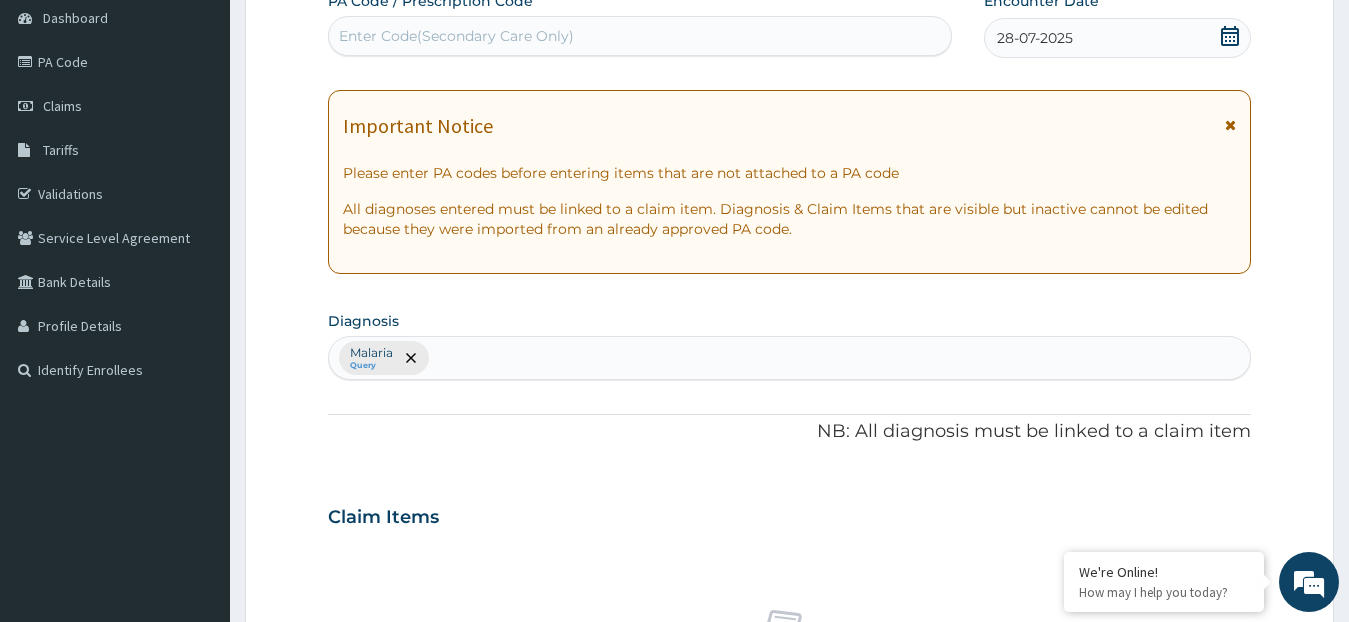click on "Malaria Query" at bounding box center [790, 358] 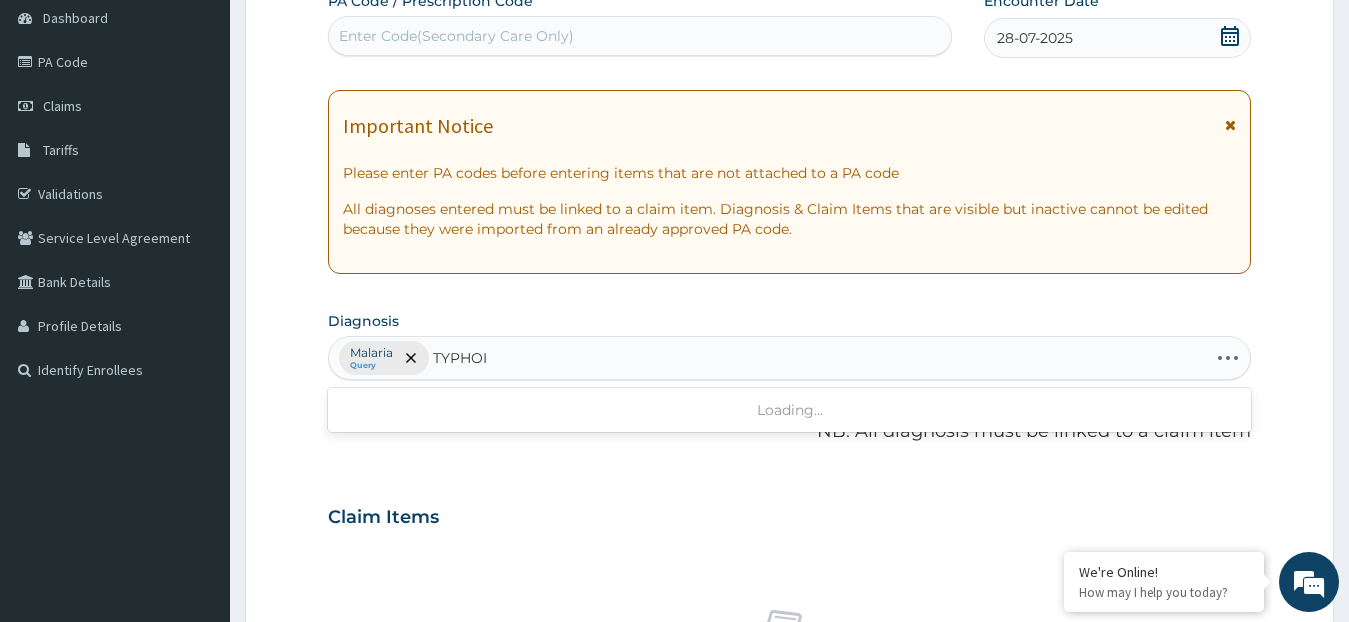 type on "TYPHOID" 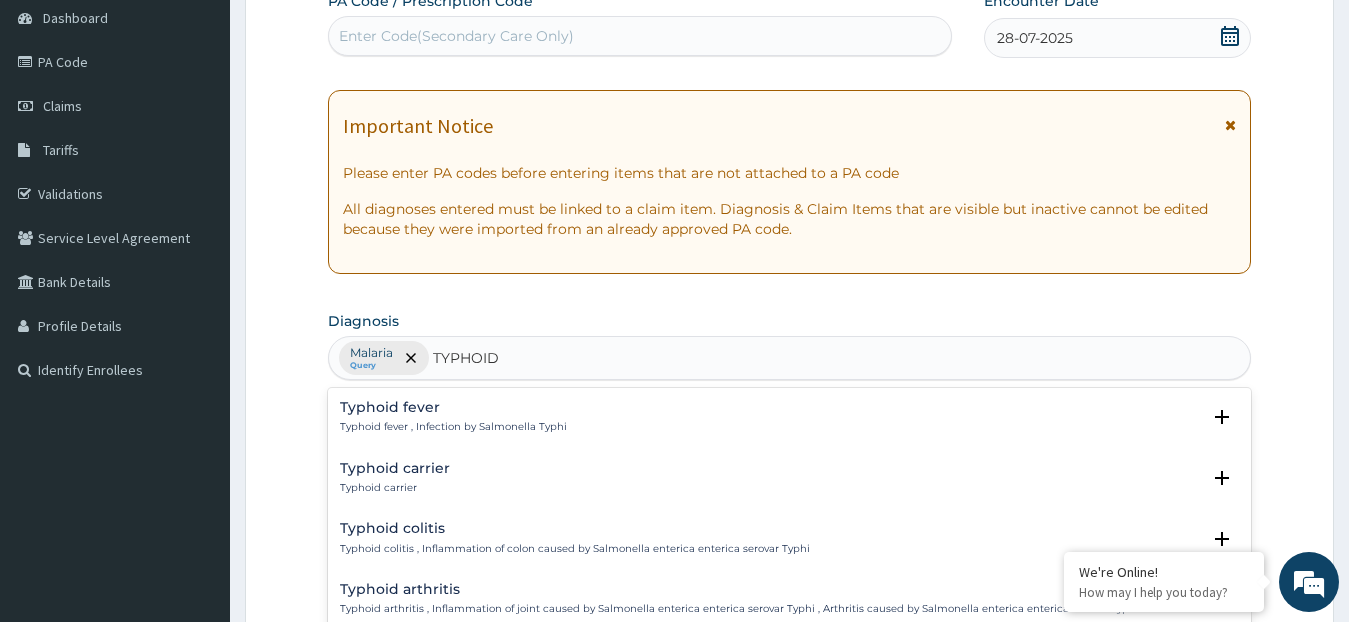 click on "Typhoid fever" at bounding box center [453, 407] 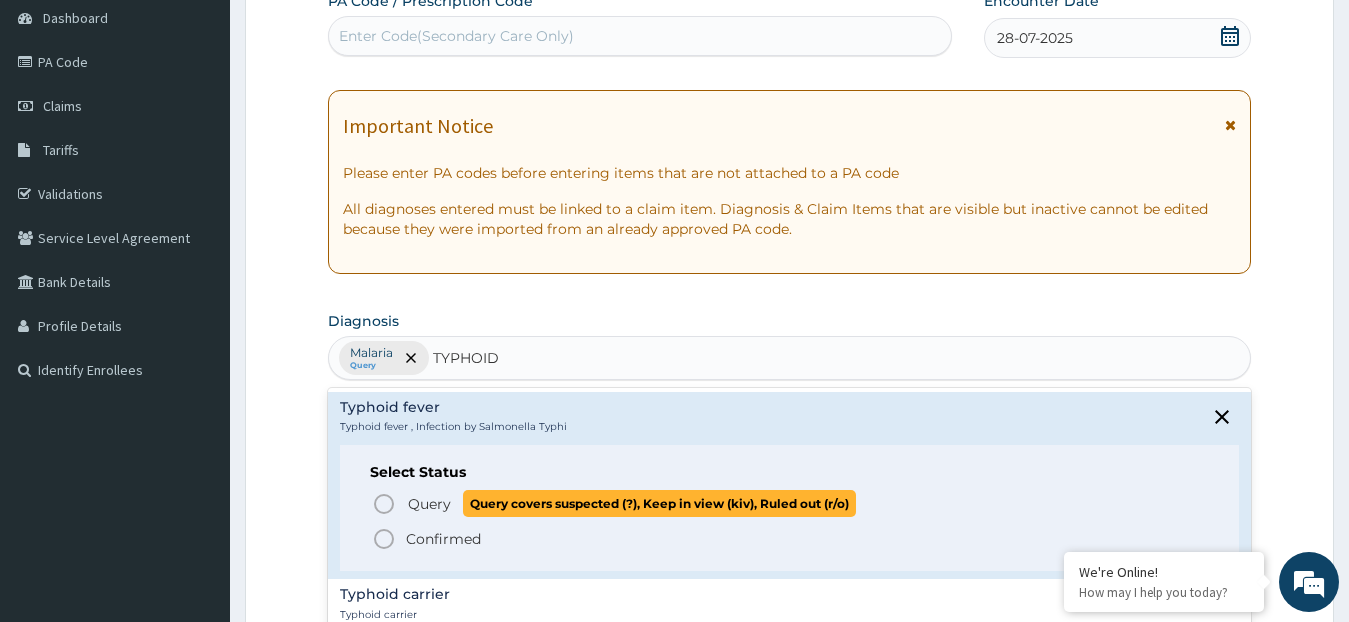 click 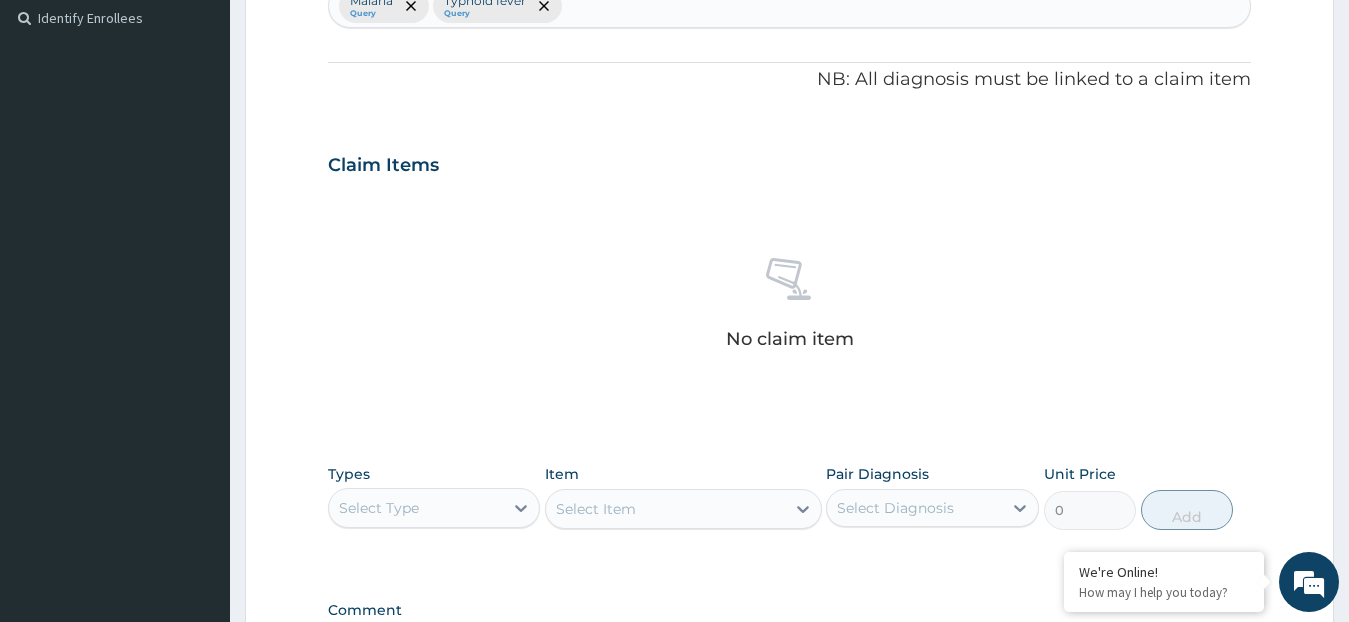 scroll, scrollTop: 600, scrollLeft: 0, axis: vertical 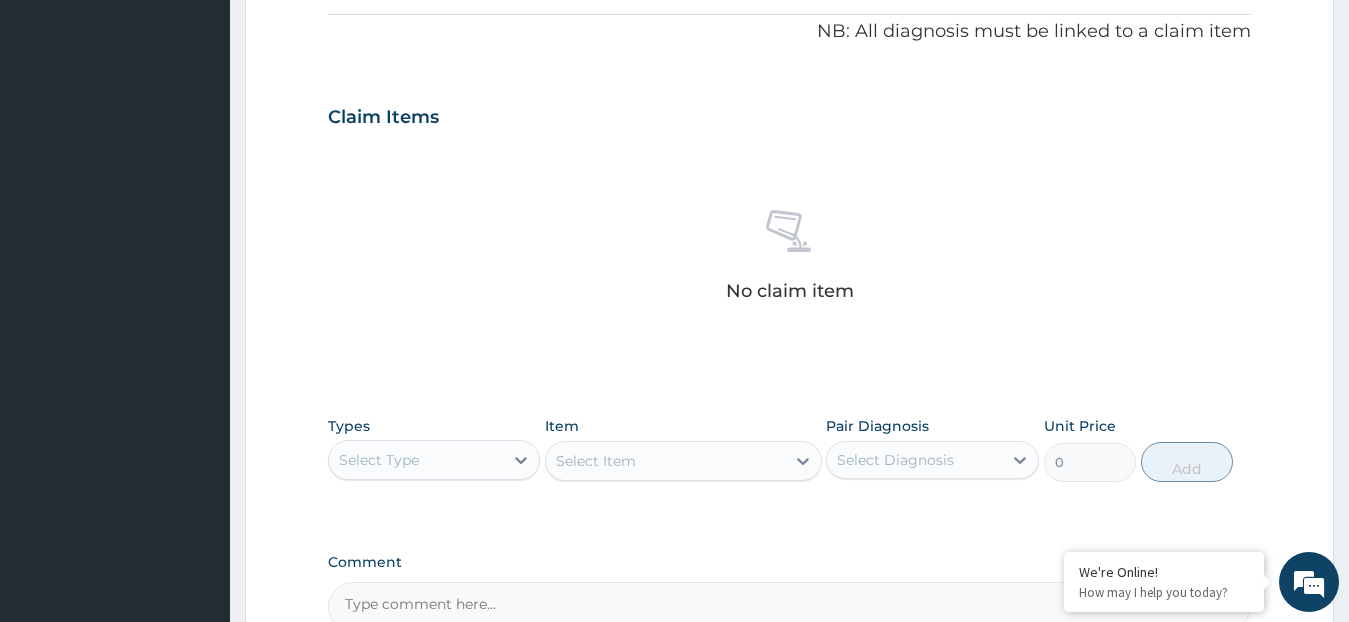 click on "Select Type" at bounding box center (416, 460) 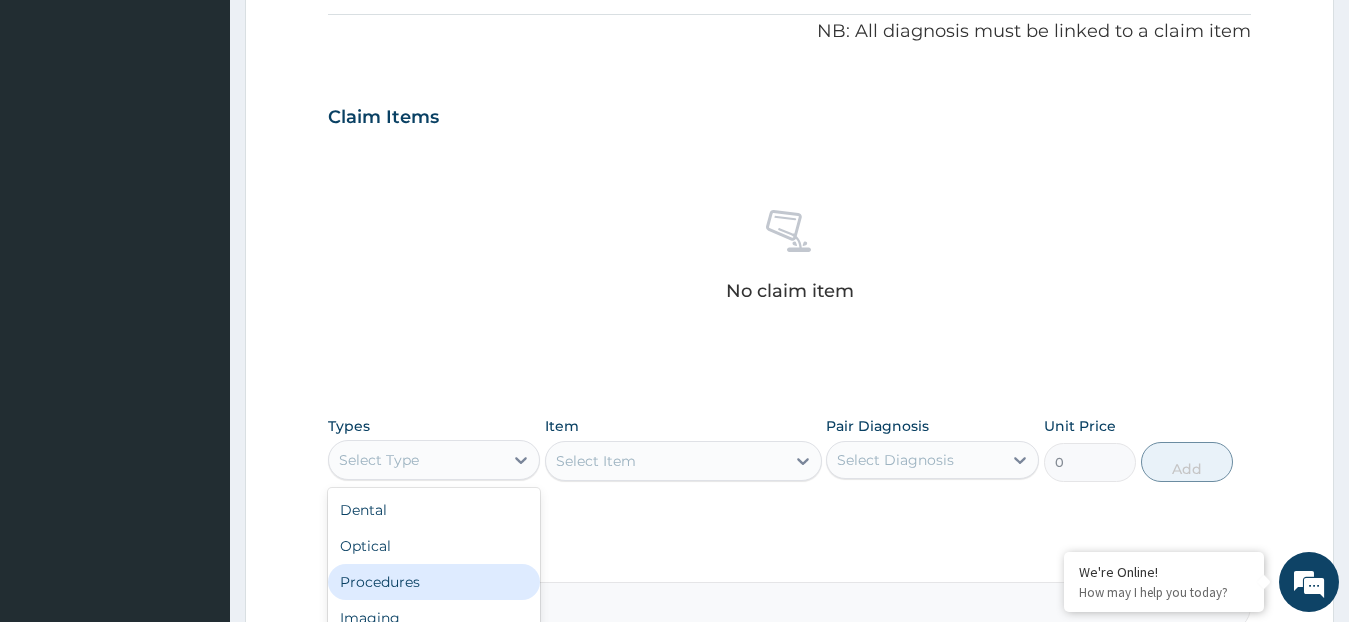 click on "Procedures" at bounding box center [434, 582] 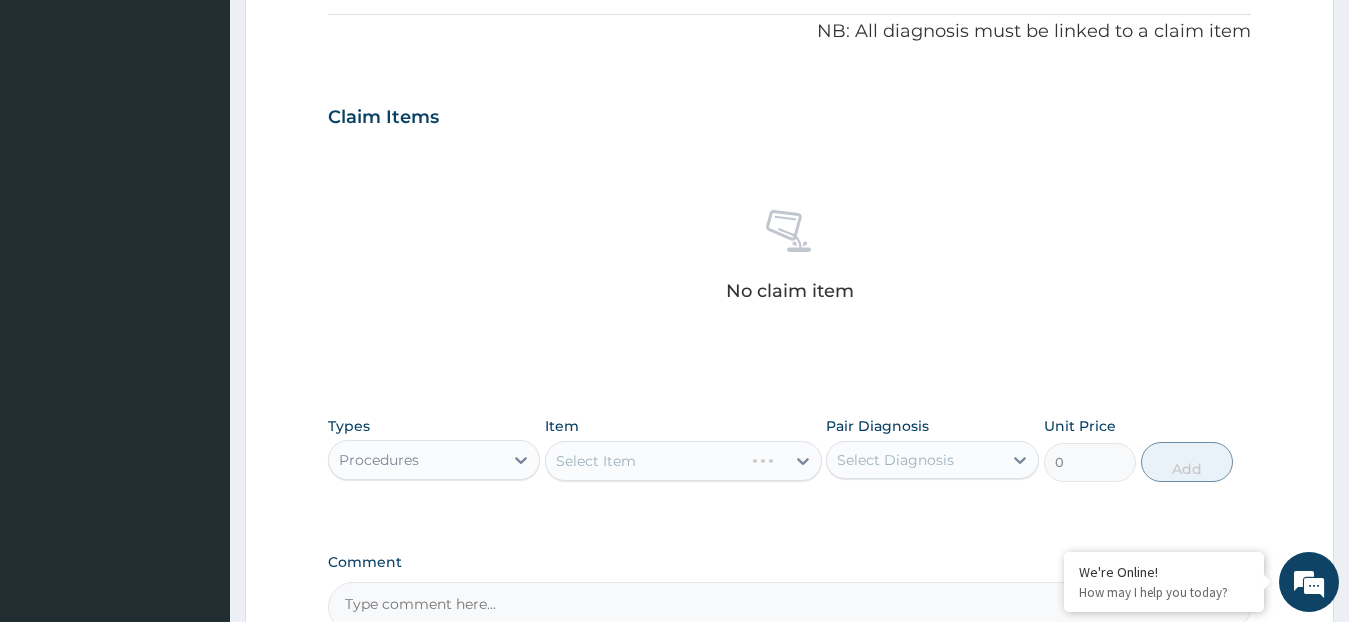 click on "Comment" at bounding box center [790, 593] 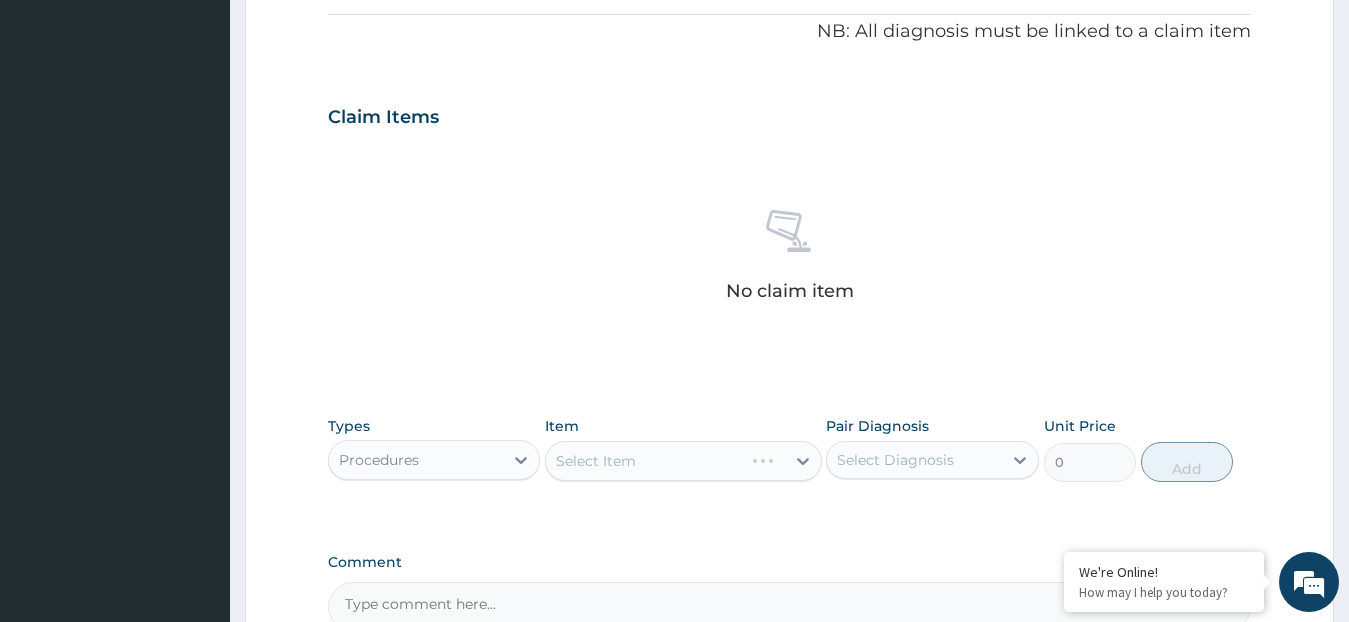 click on "Select Item" at bounding box center [683, 461] 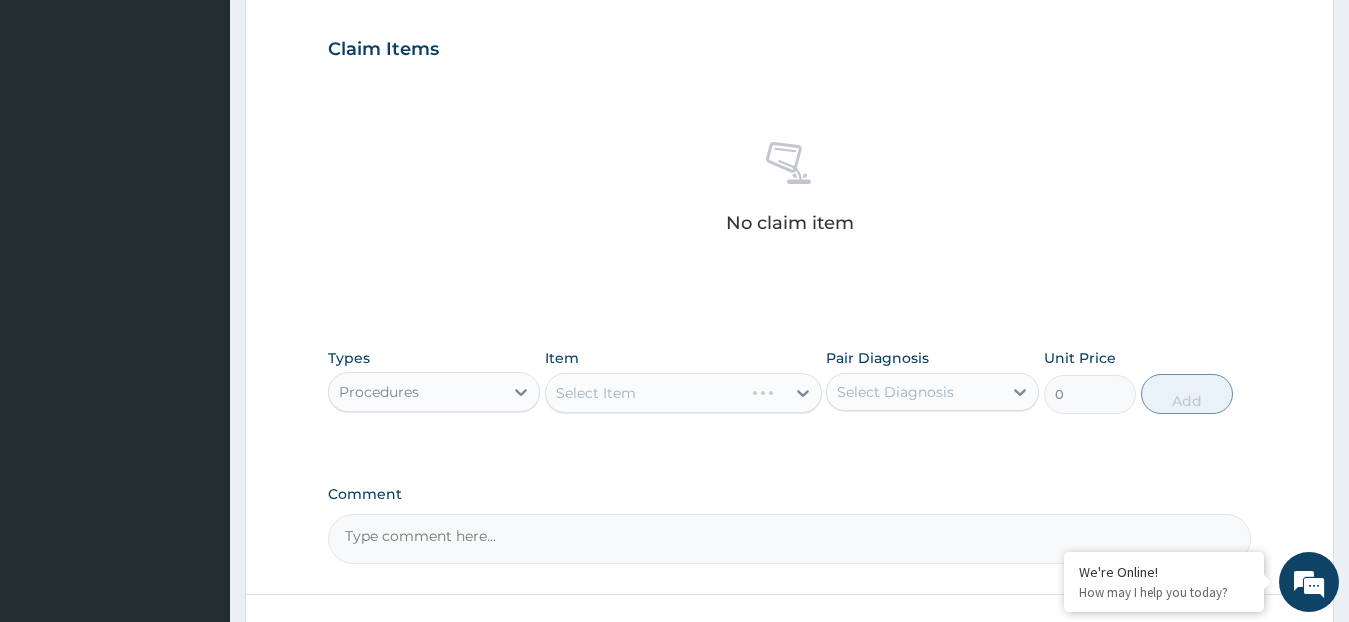 scroll, scrollTop: 800, scrollLeft: 0, axis: vertical 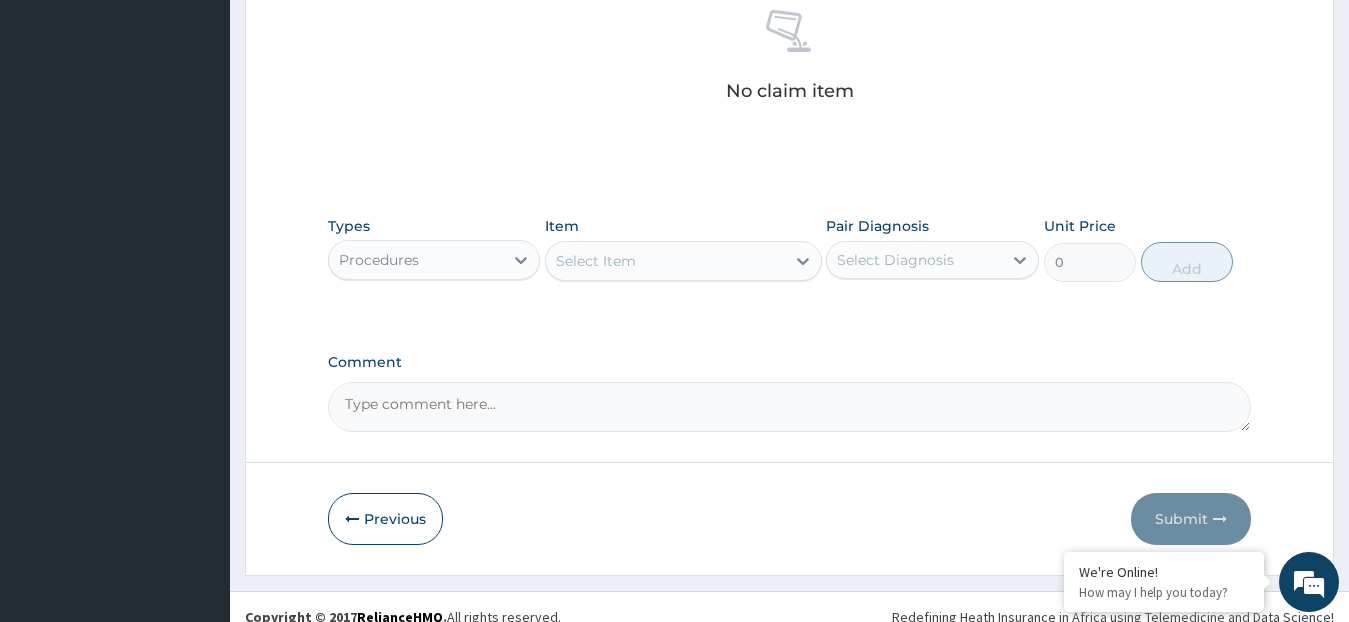 click on "Types Procedures Item Select Item Pair Diagnosis Select Diagnosis Unit Price 0 Add" at bounding box center (790, 249) 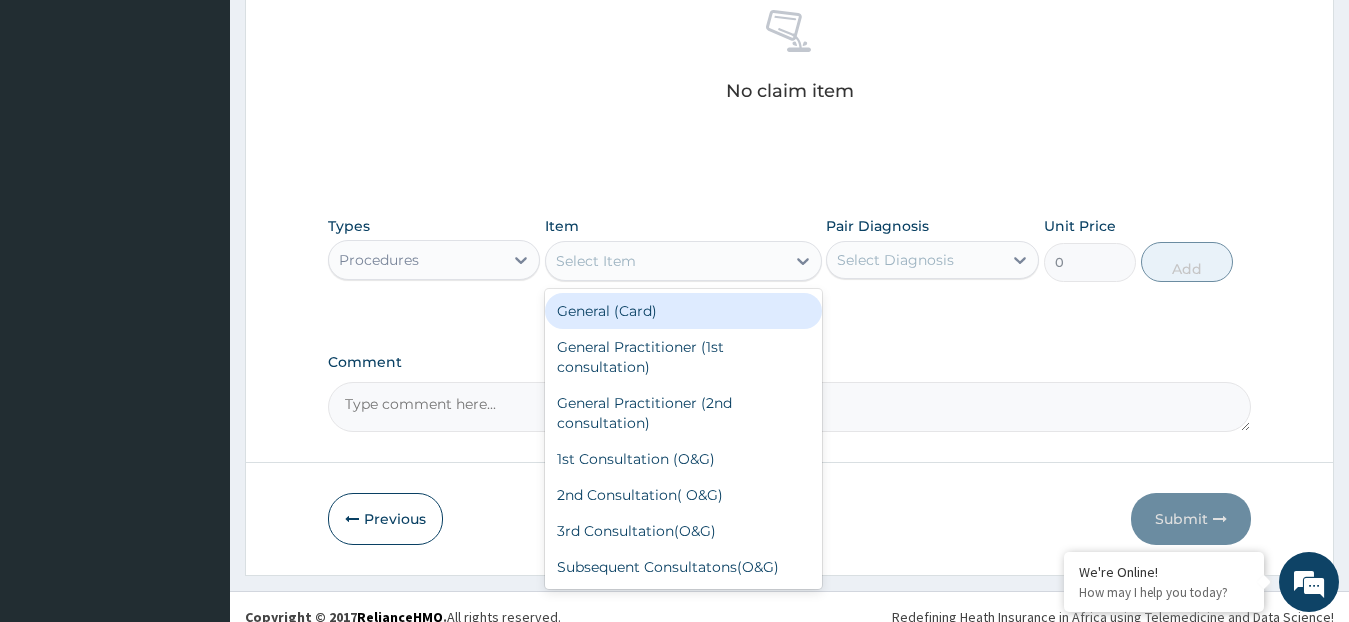 click on "General (Card)" at bounding box center (683, 311) 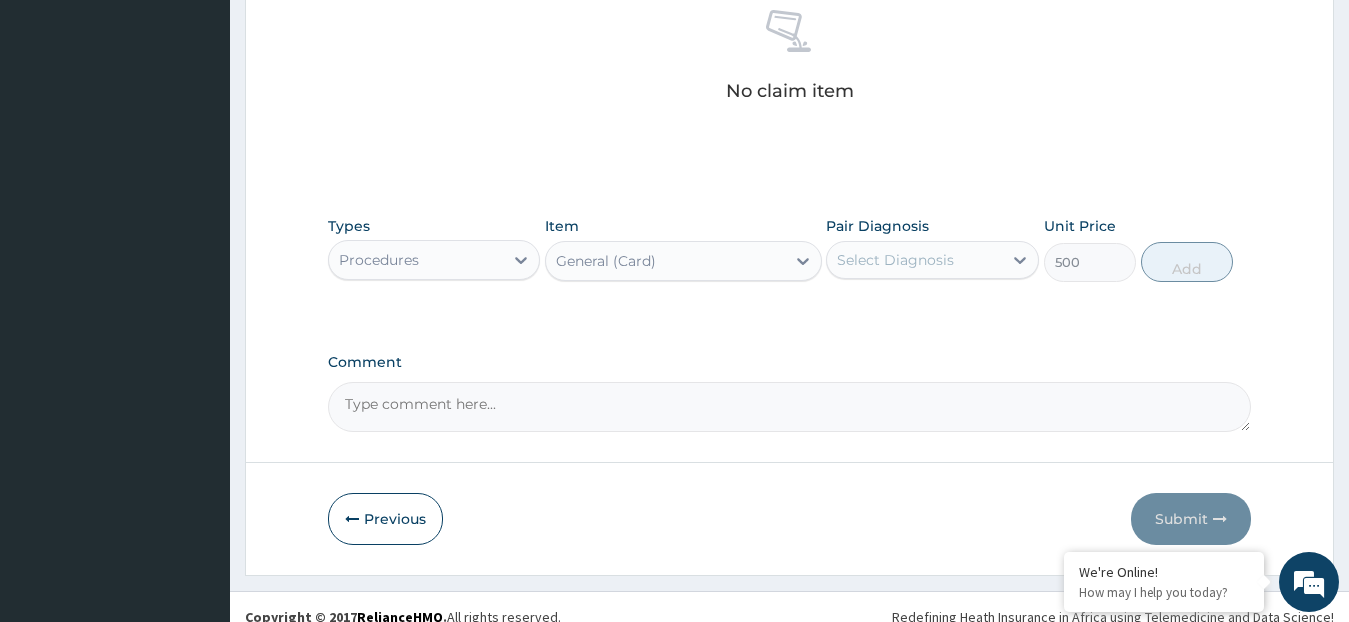 click on "Types Procedures Item General (Card) Pair Diagnosis Select Diagnosis Unit Price 500 Add" at bounding box center [790, 264] 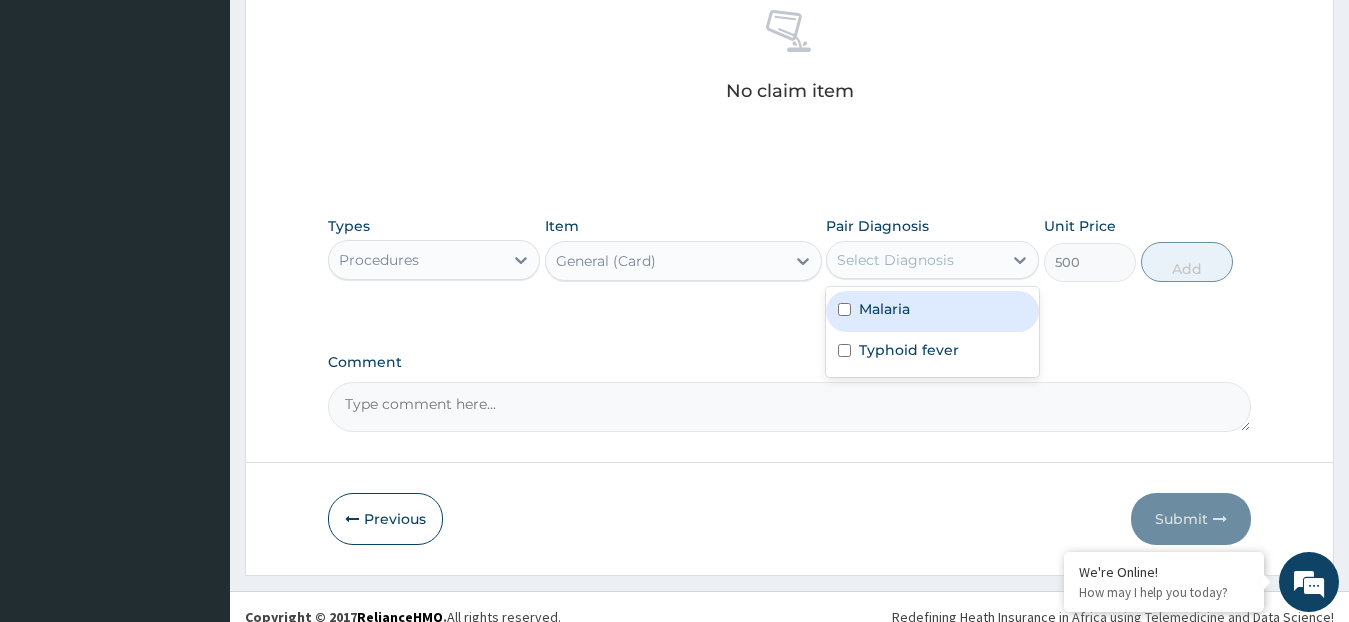 click on "Malaria" at bounding box center [884, 309] 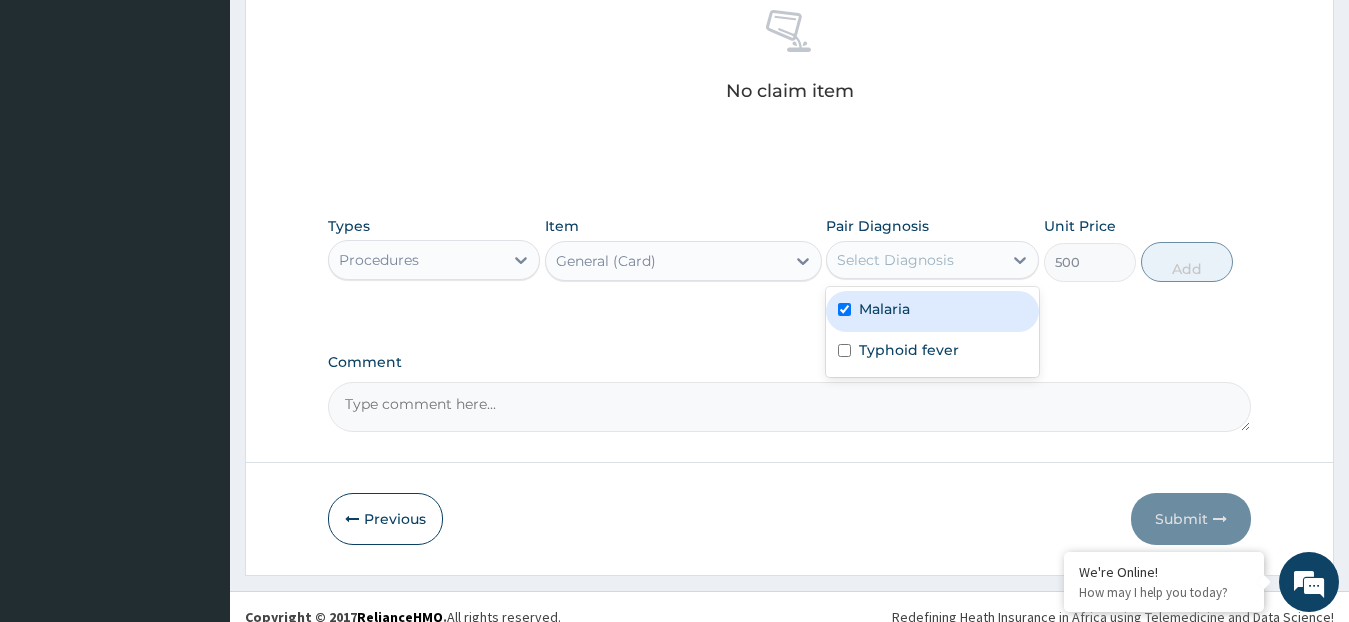 checkbox on "true" 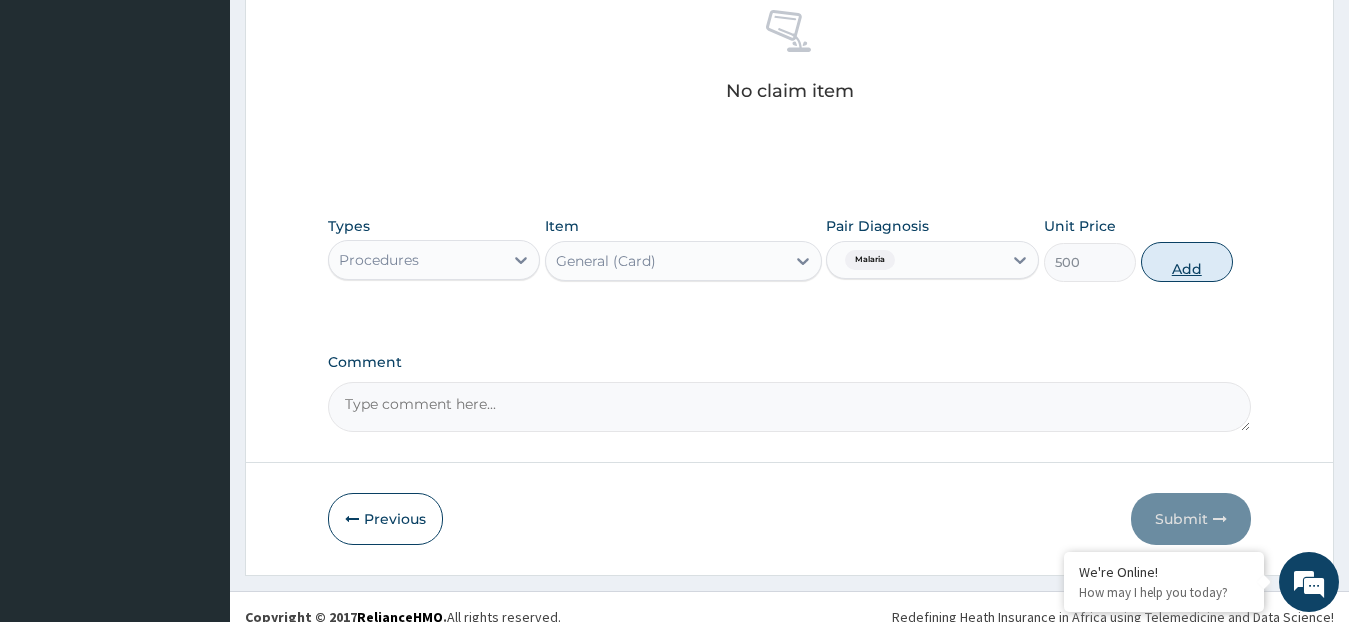 click on "Add" at bounding box center (1187, 262) 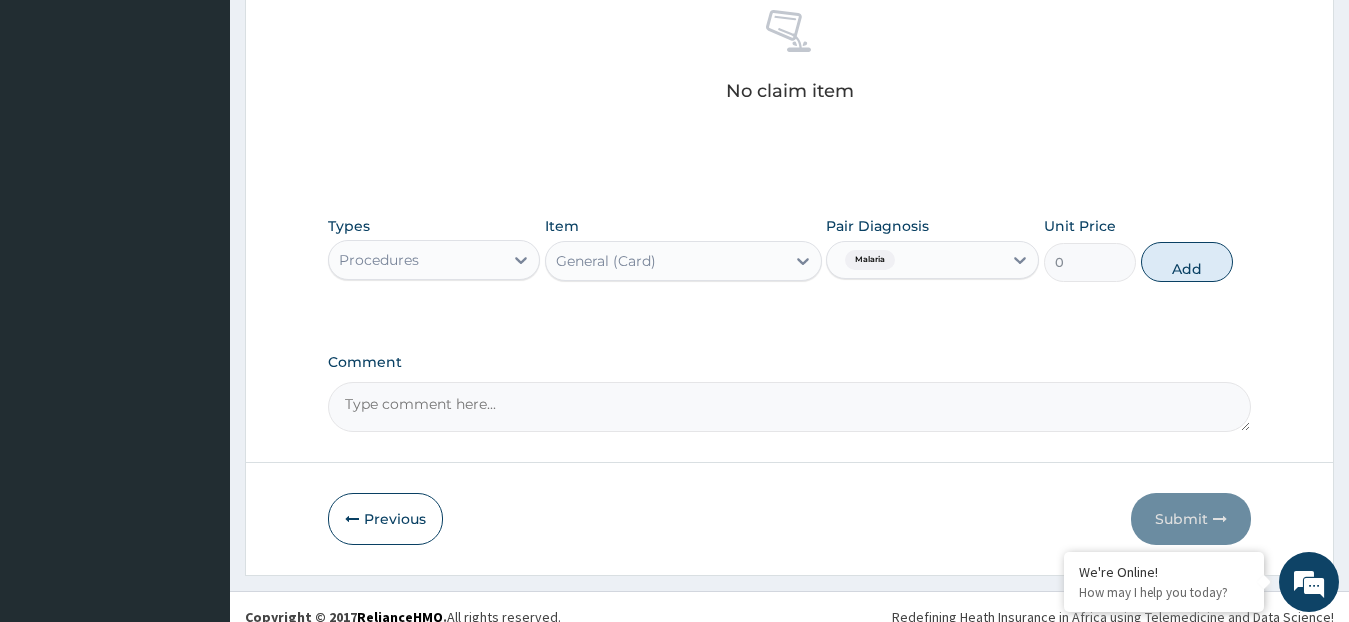 scroll, scrollTop: 742, scrollLeft: 0, axis: vertical 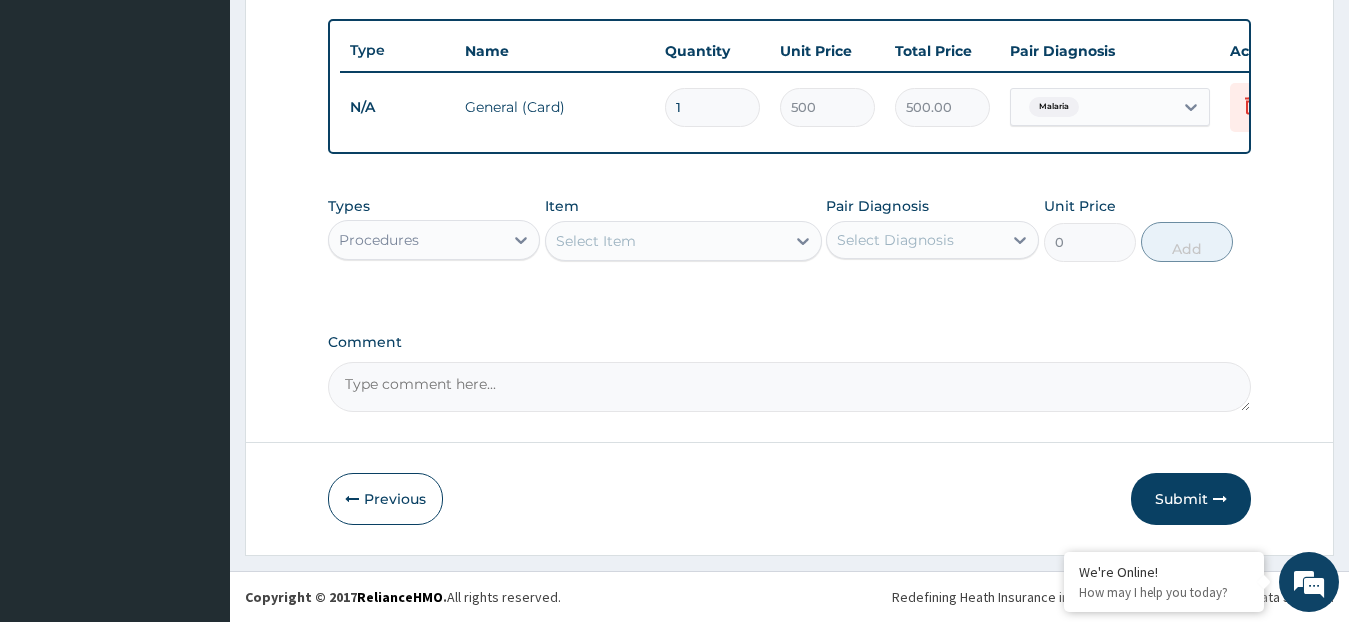 click on "Select Item" at bounding box center (665, 241) 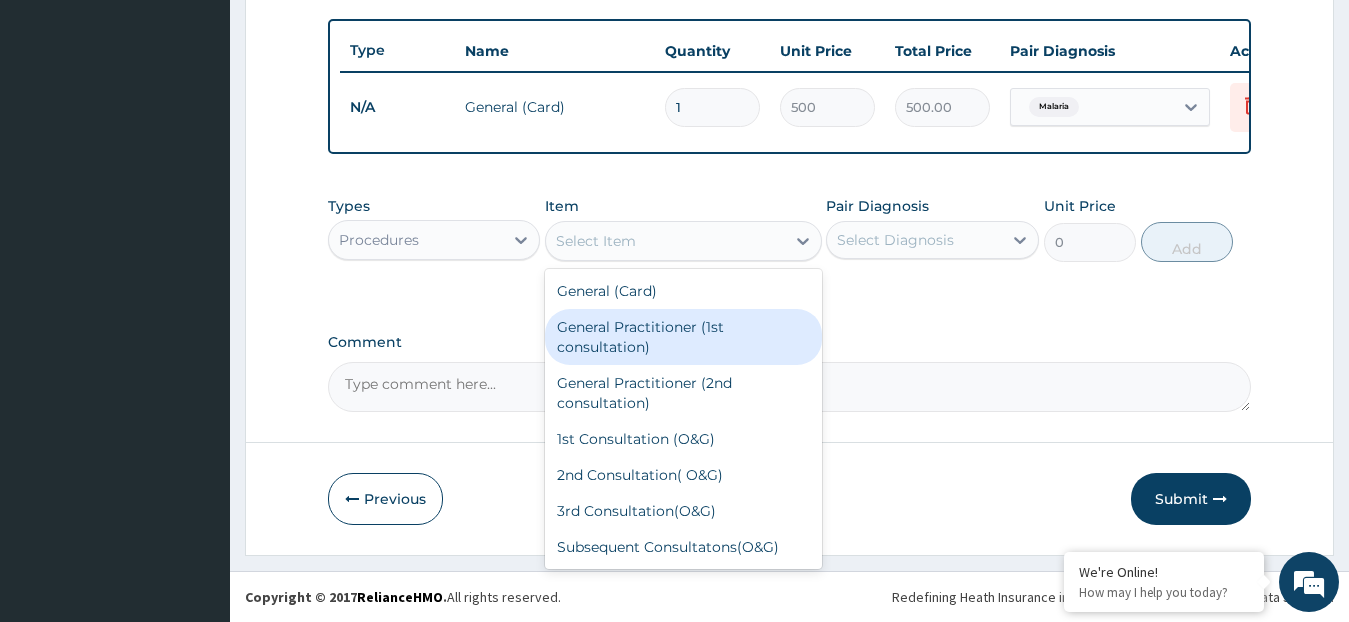 click on "General Practitioner (1st consultation)" at bounding box center (683, 337) 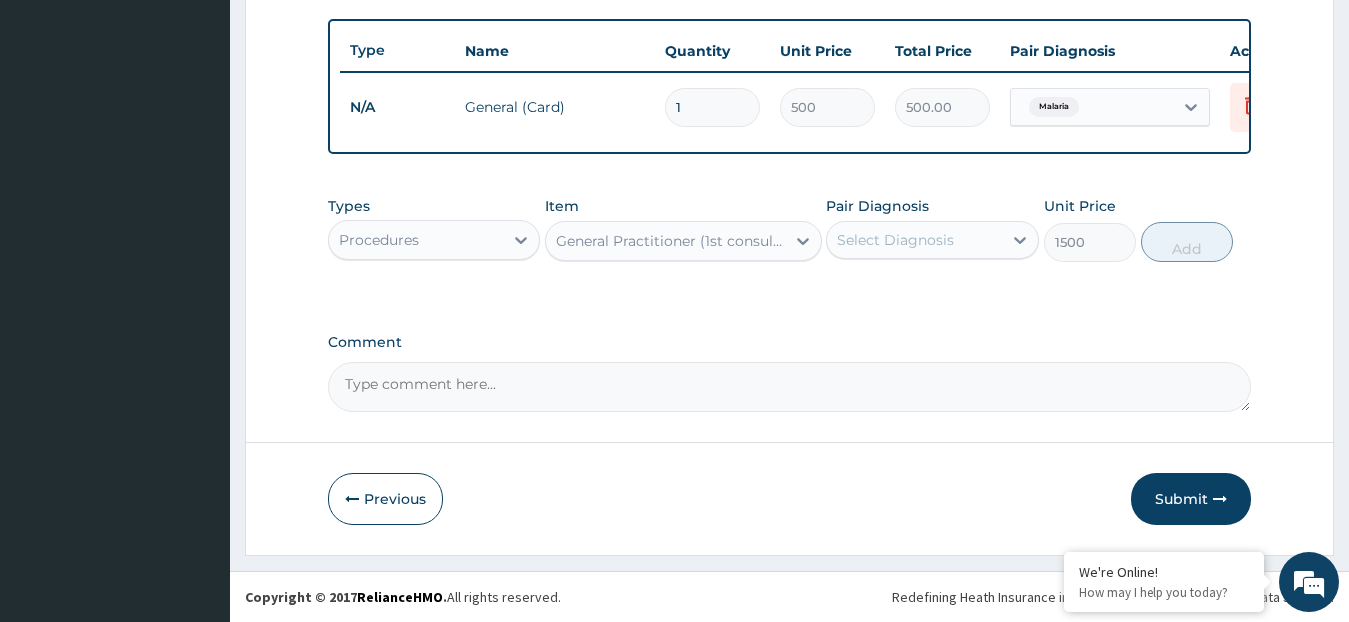 click on "Select Diagnosis" at bounding box center [895, 240] 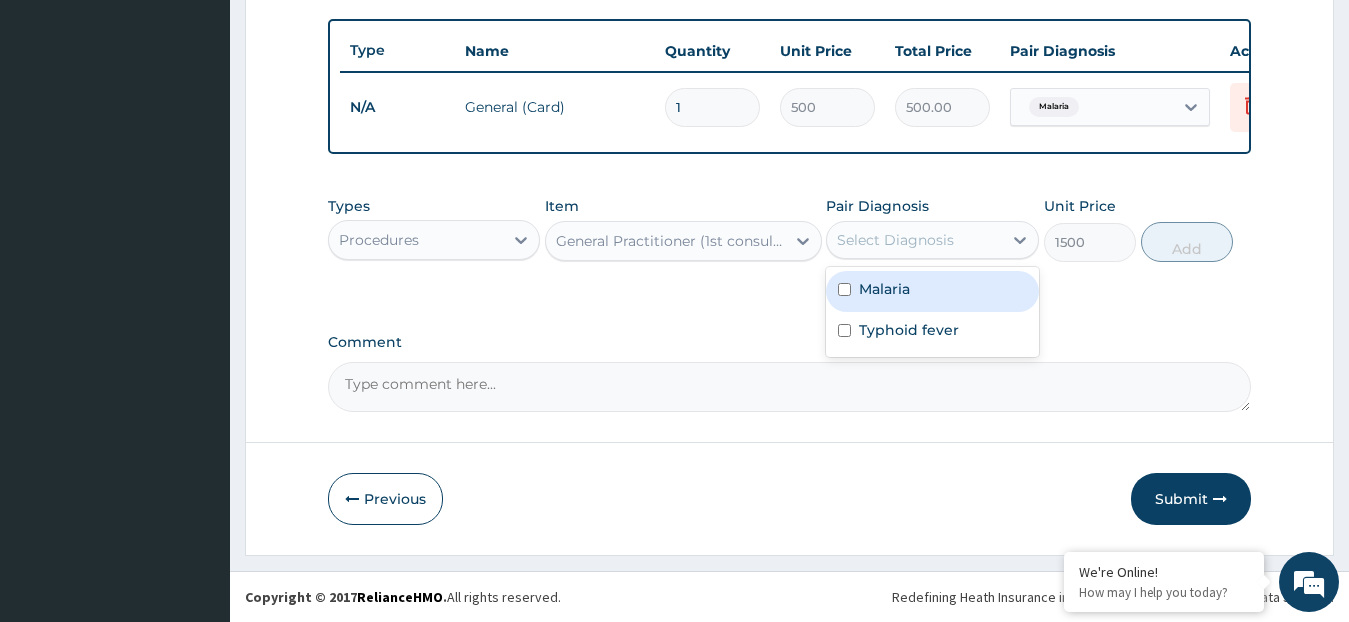 click on "Malaria" at bounding box center [932, 291] 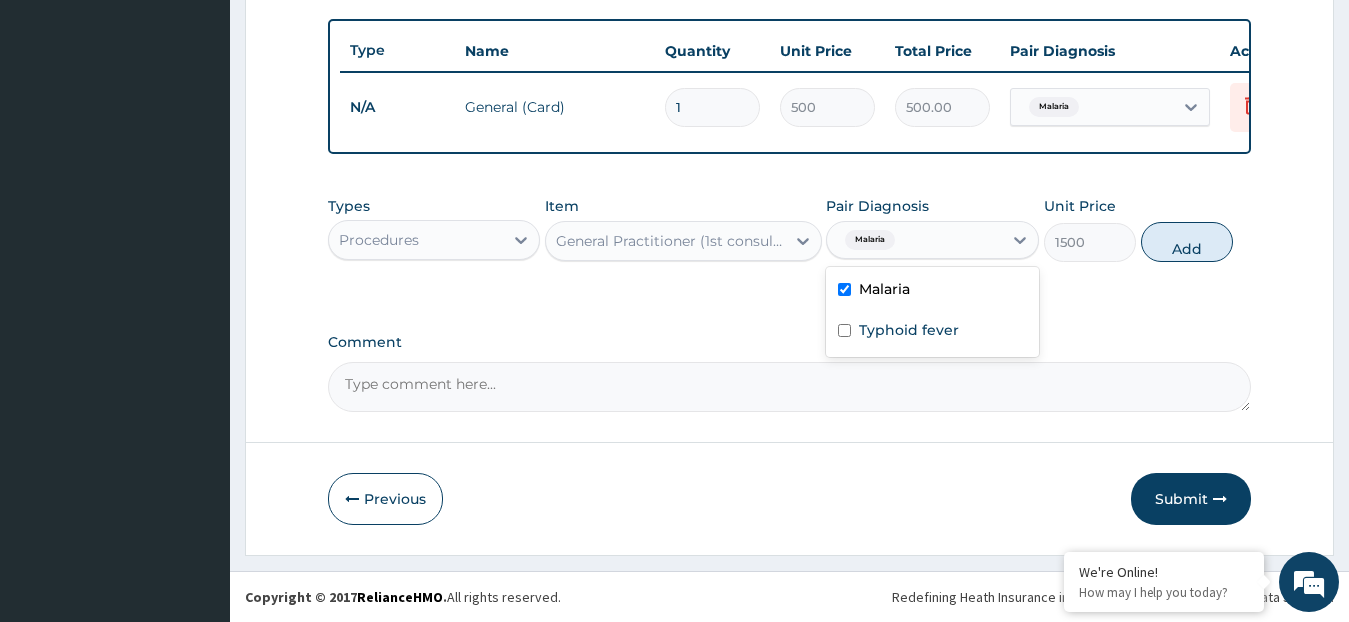 click on "Malaria" at bounding box center (932, 291) 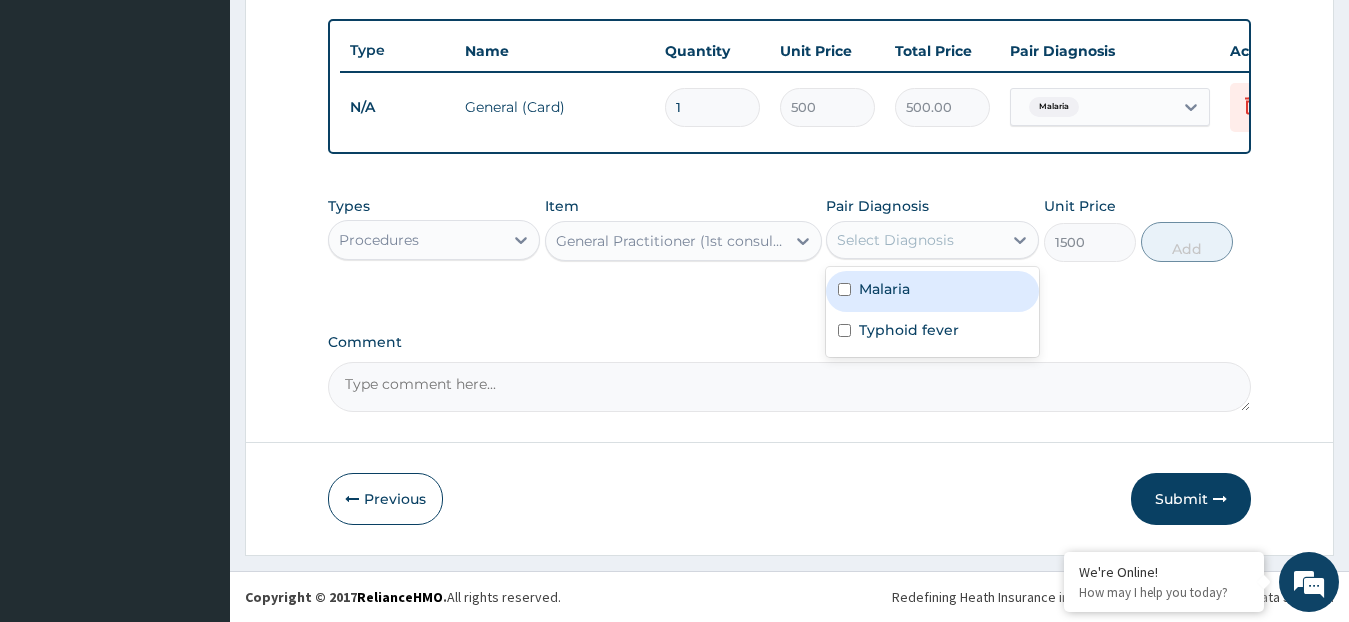 click on "Malaria" at bounding box center [884, 289] 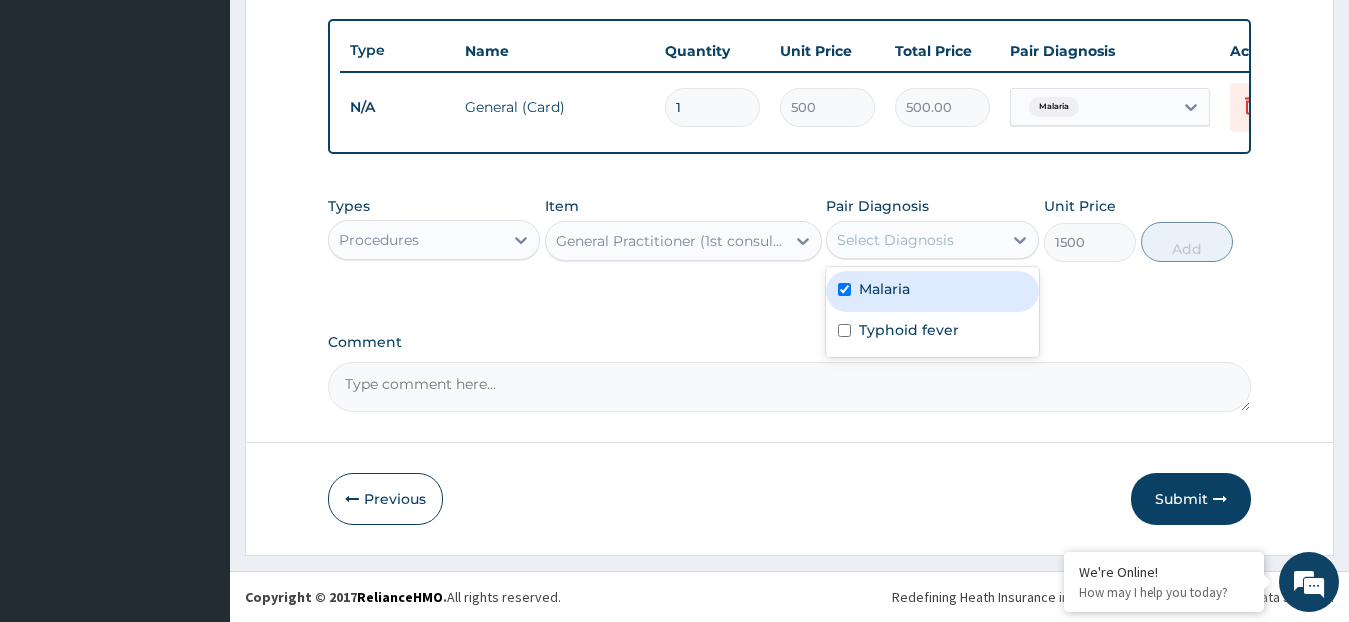 checkbox on "true" 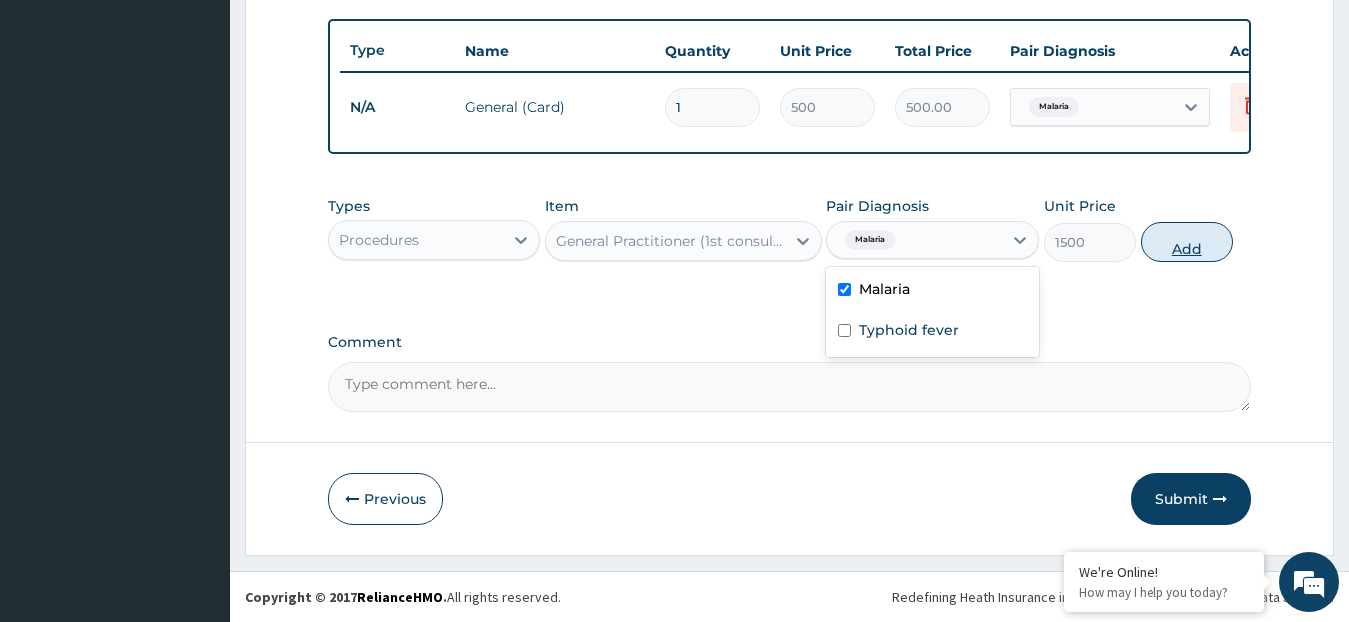 click on "Add" at bounding box center [1187, 242] 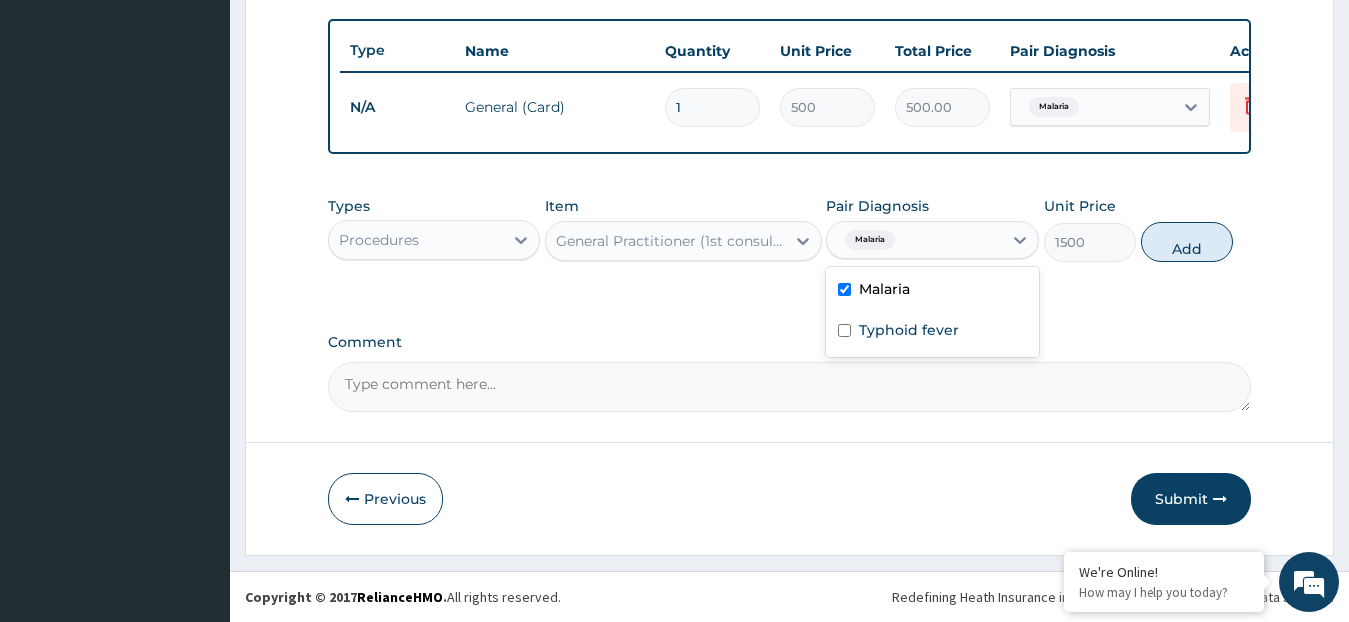 type on "0" 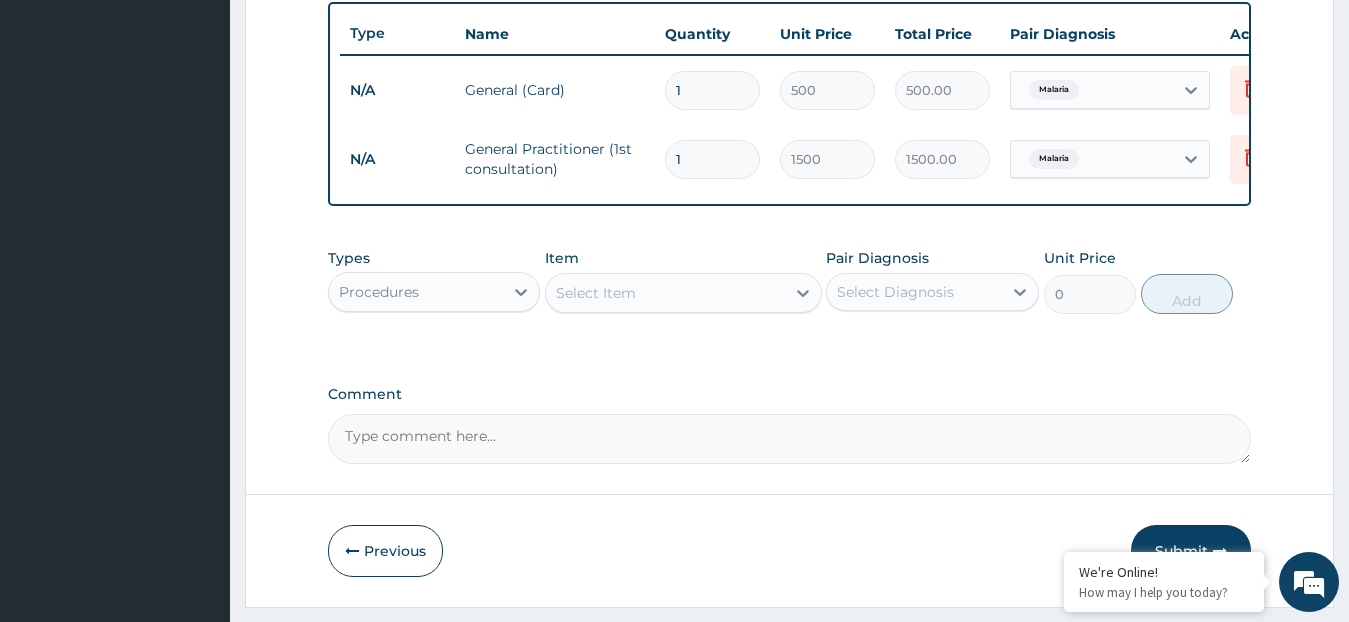 click on "Types Procedures" at bounding box center (434, 281) 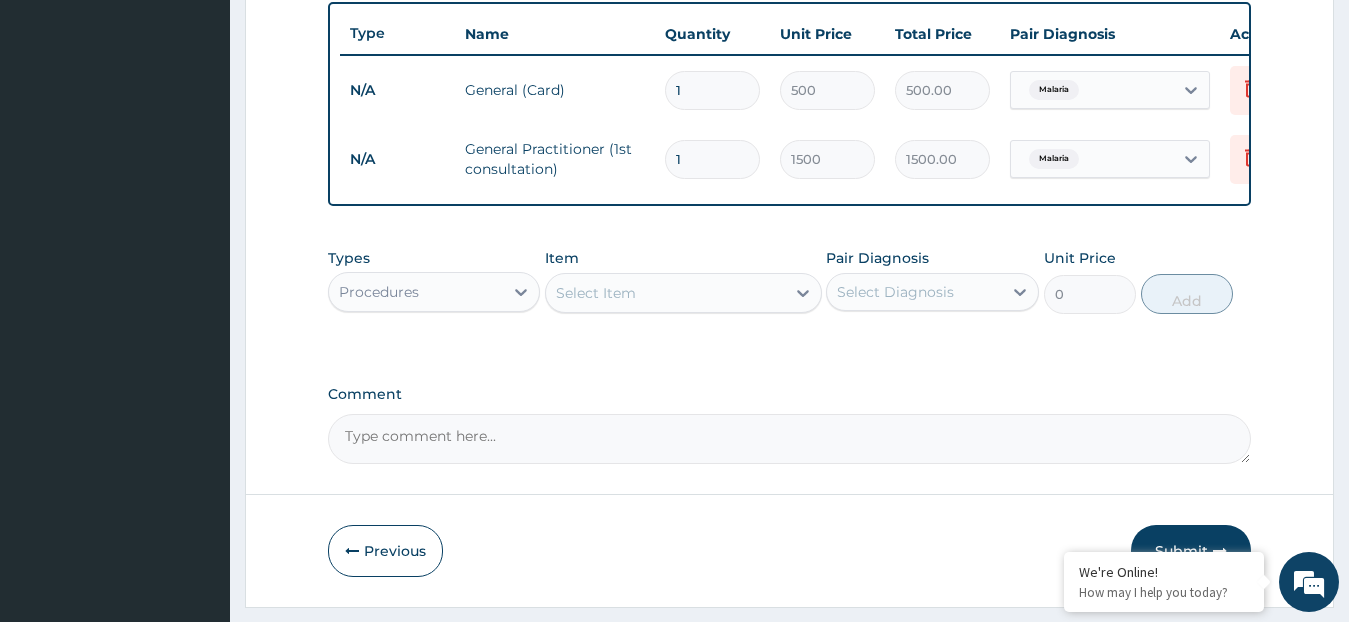 click on "Procedures" at bounding box center (416, 292) 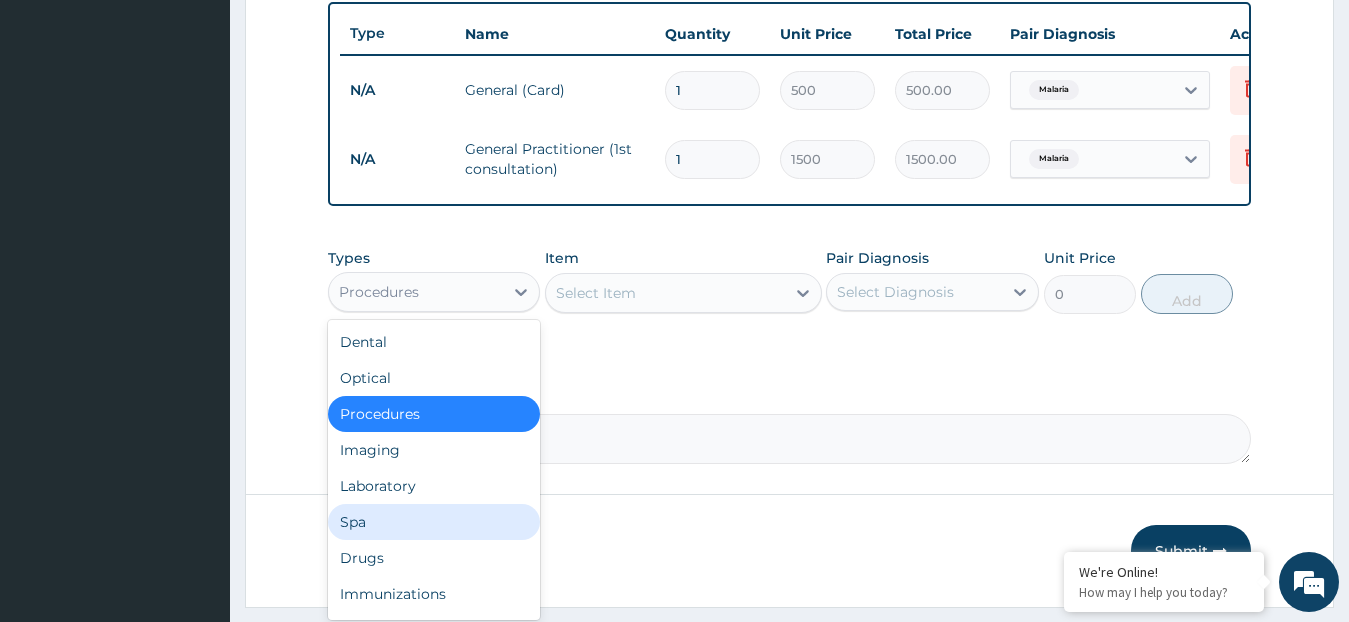 scroll, scrollTop: 68, scrollLeft: 0, axis: vertical 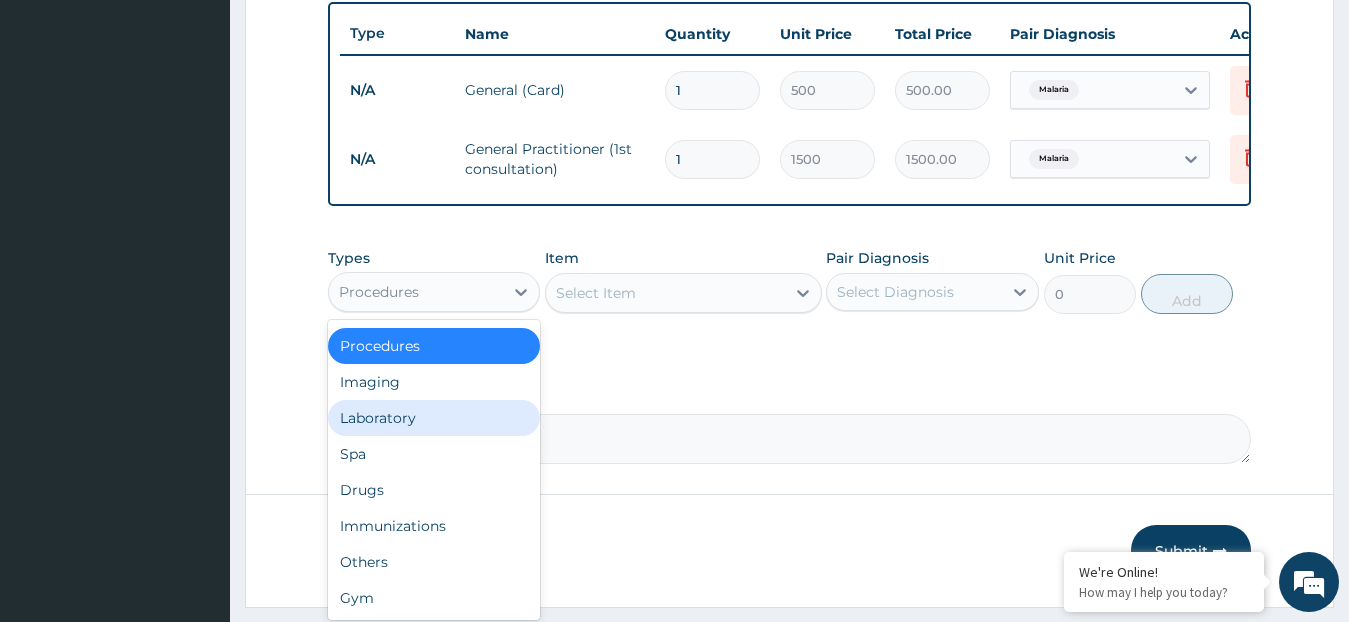 click on "Laboratory" at bounding box center [434, 418] 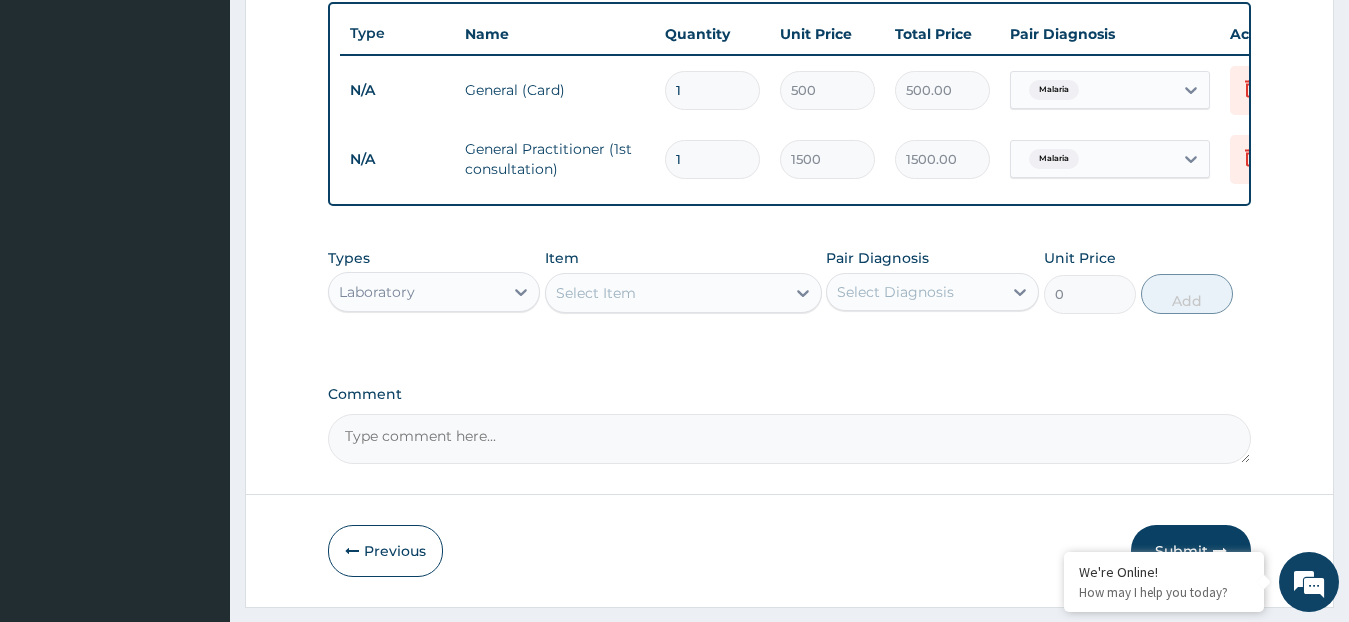 click on "Select Item" at bounding box center (665, 293) 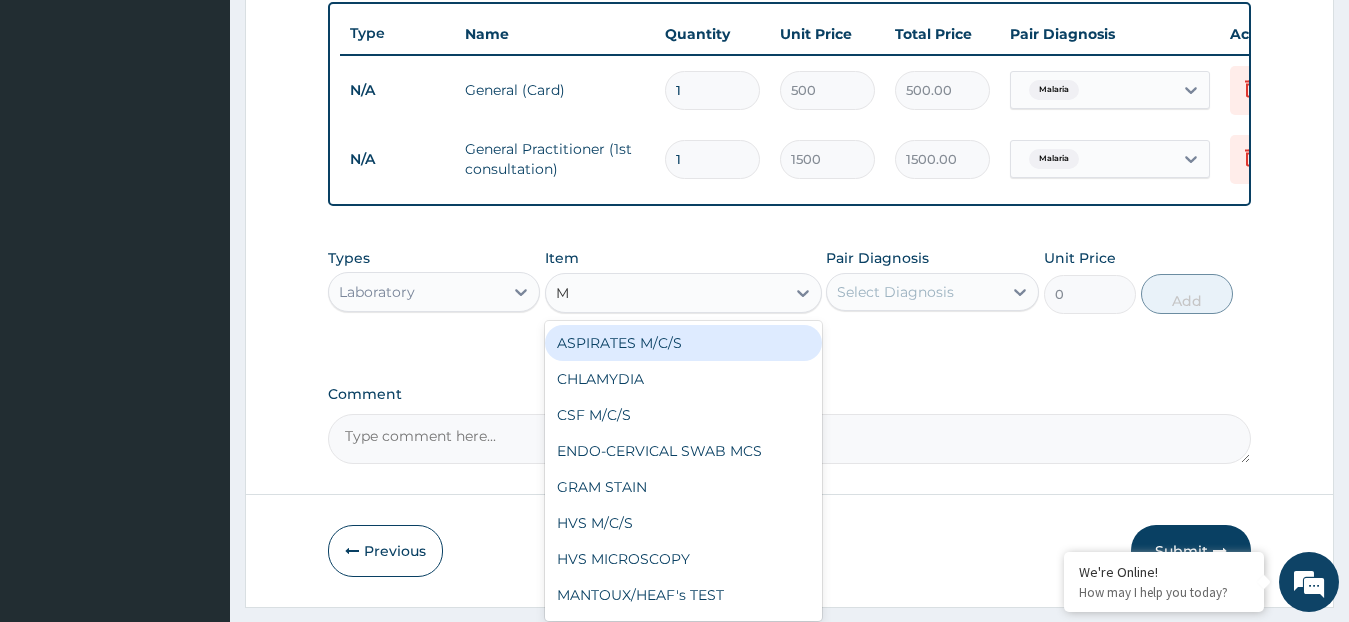 type on "MP" 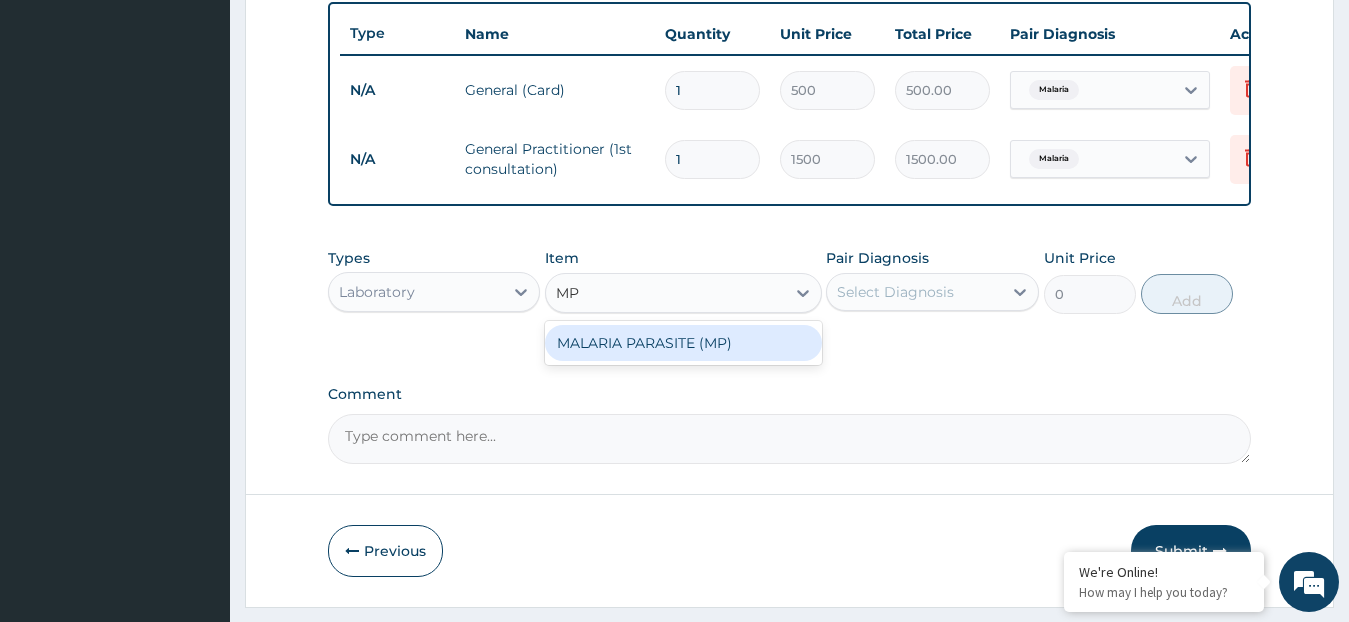 click on "MALARIA PARASITE (MP)" at bounding box center [683, 343] 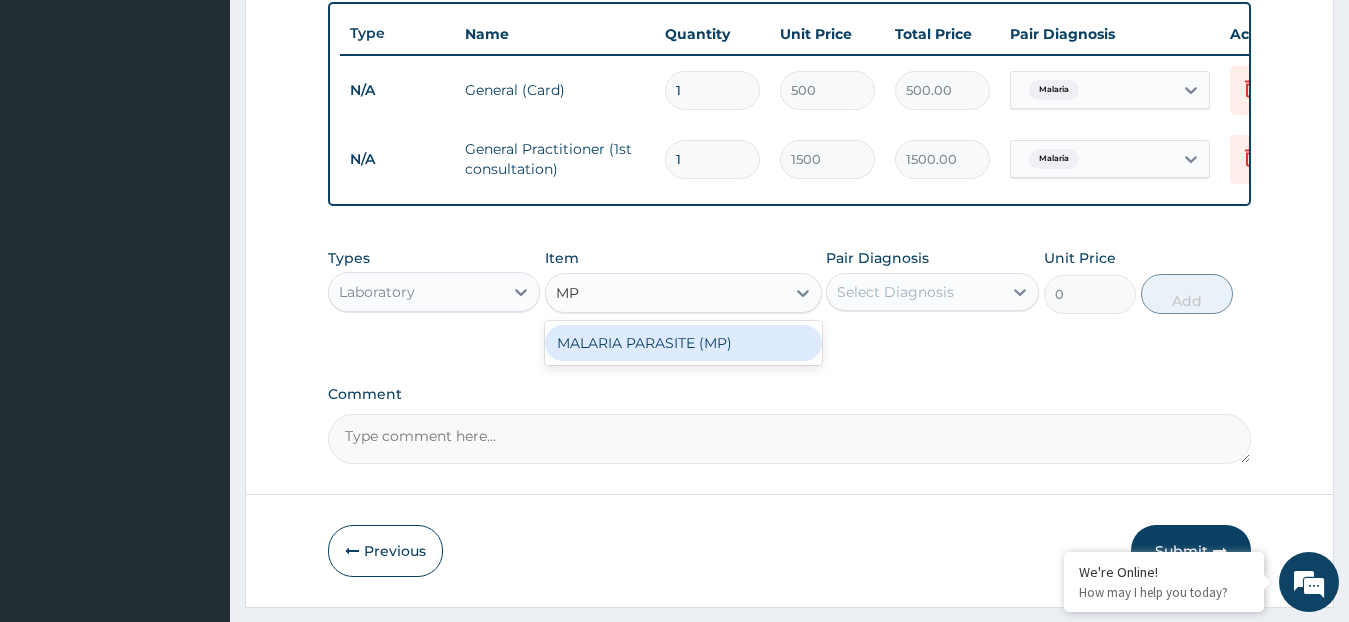 type 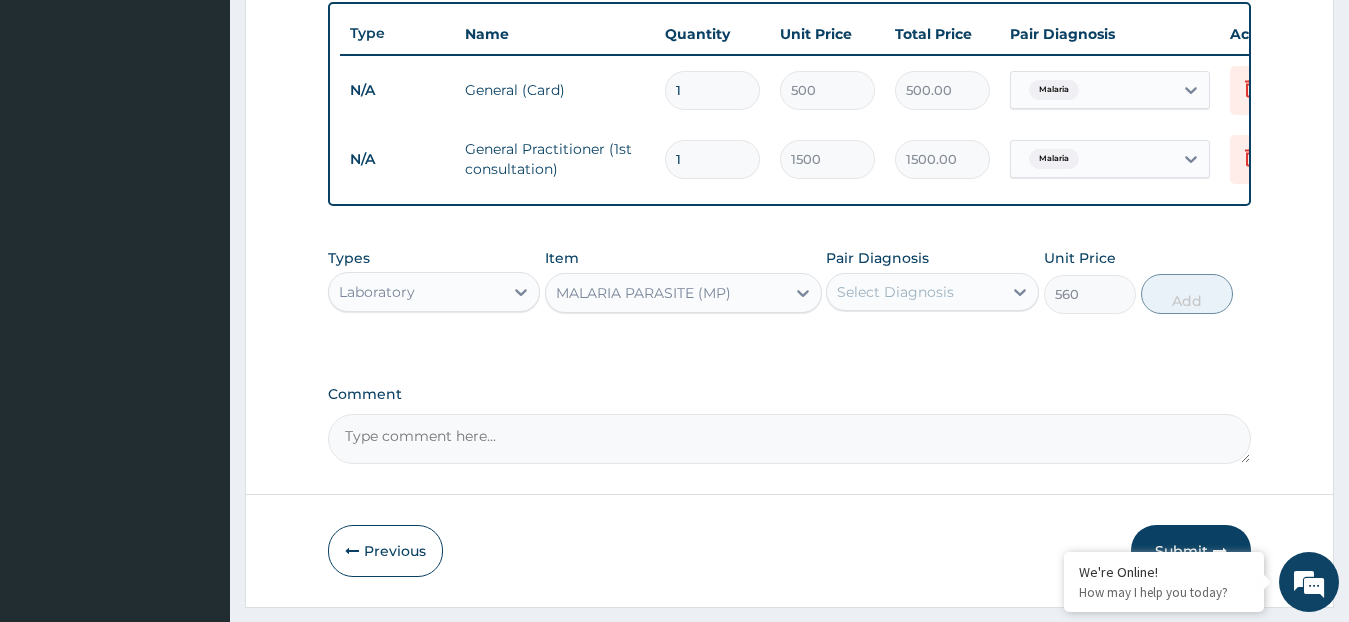 click on "Select Diagnosis" at bounding box center (932, 292) 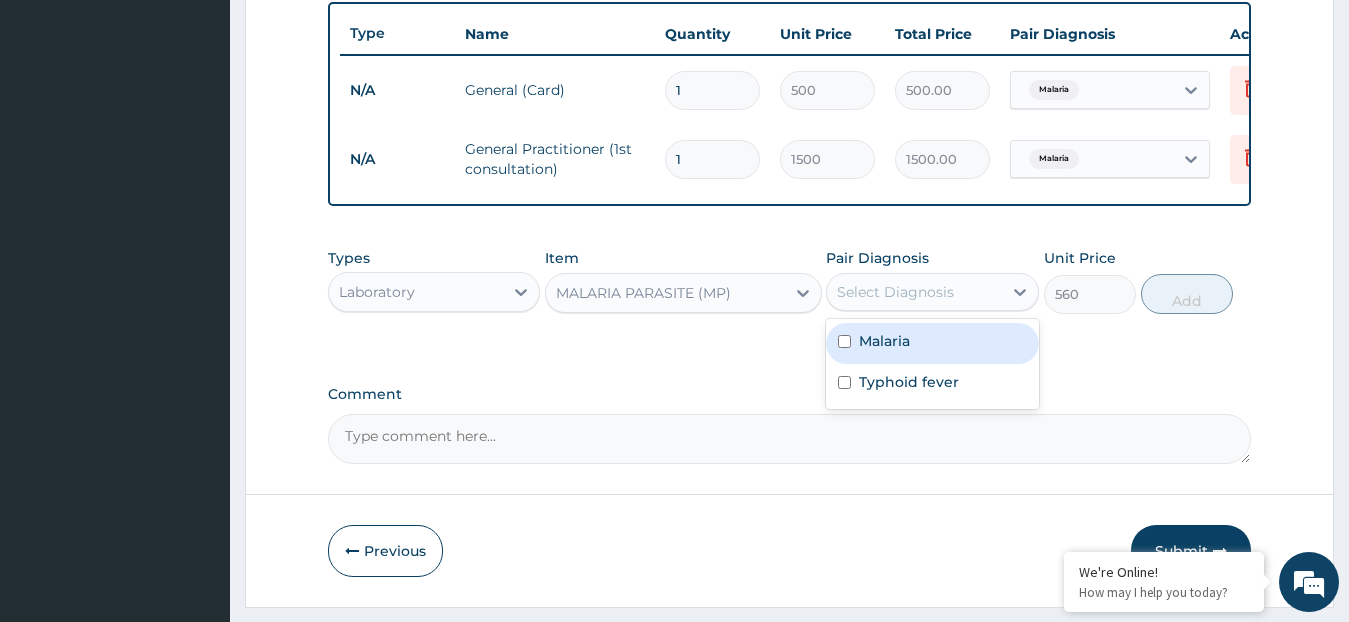 click on "Malaria" at bounding box center (932, 343) 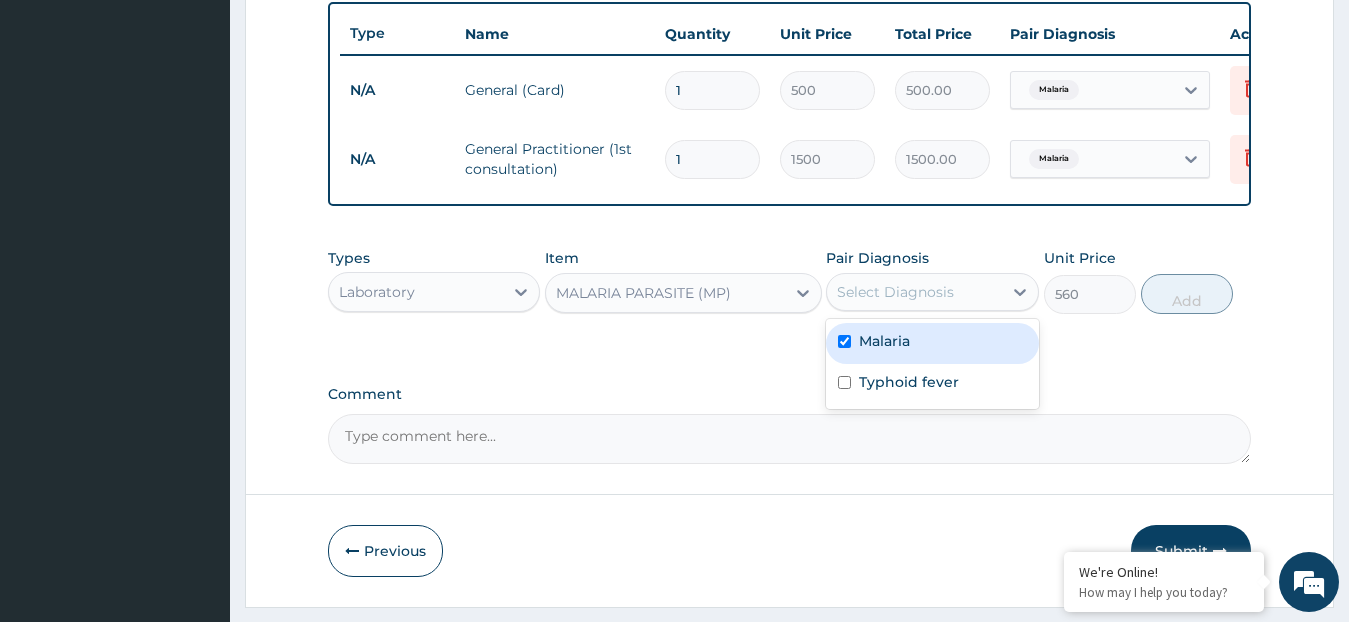 checkbox on "true" 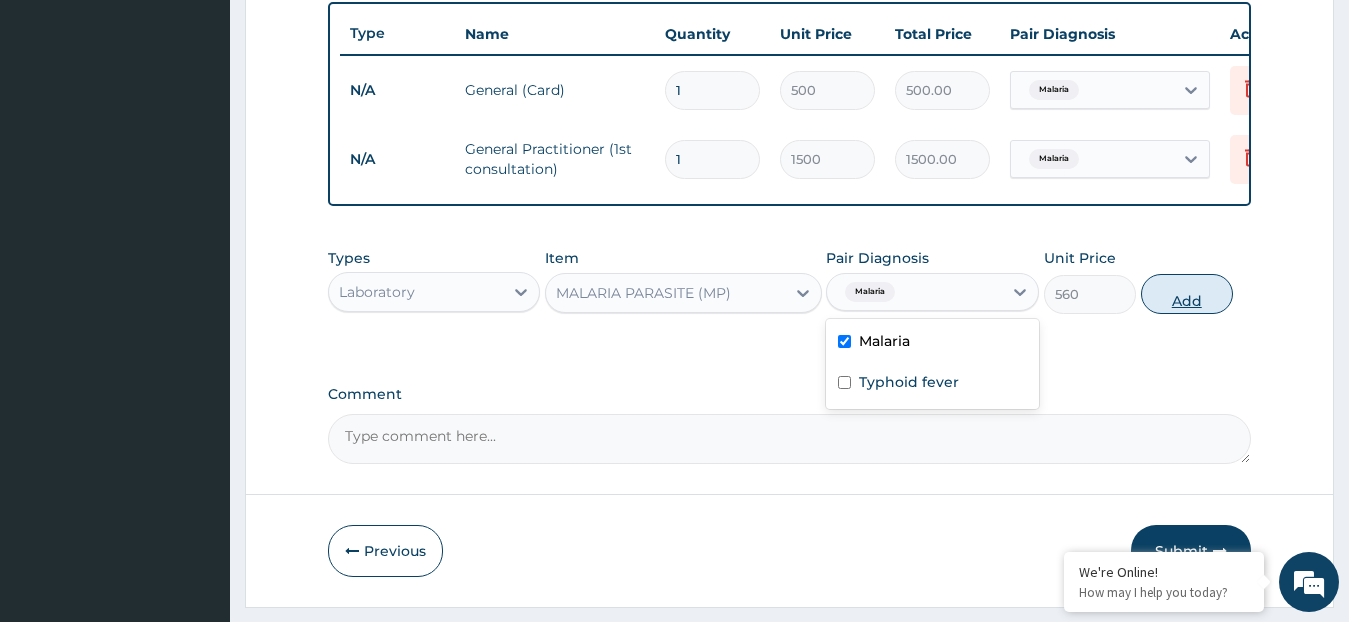 click on "Add" at bounding box center (1187, 294) 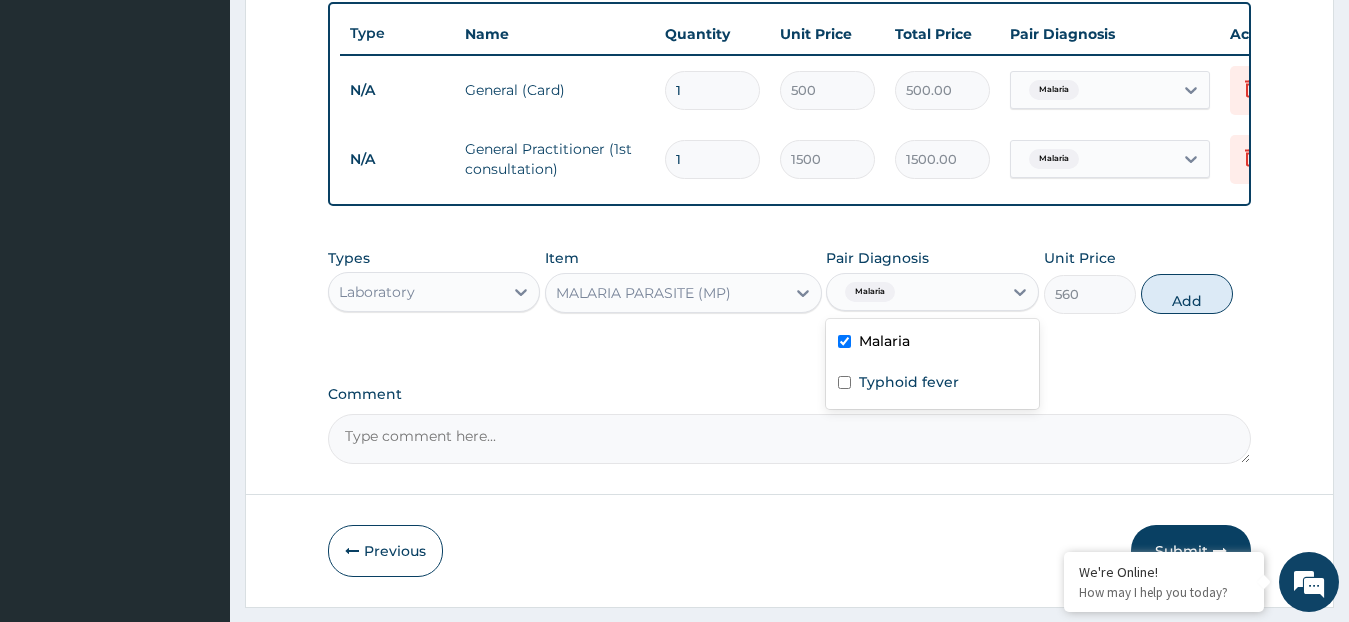 type on "0" 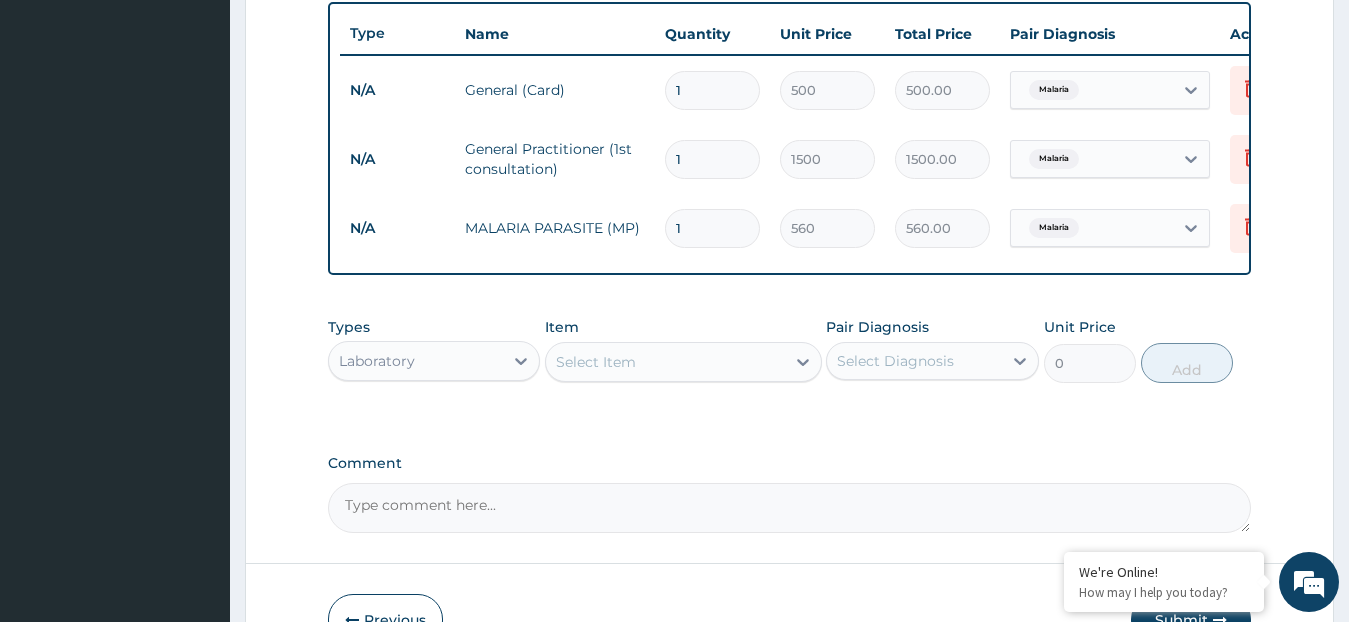 click on "Select Item" at bounding box center (665, 362) 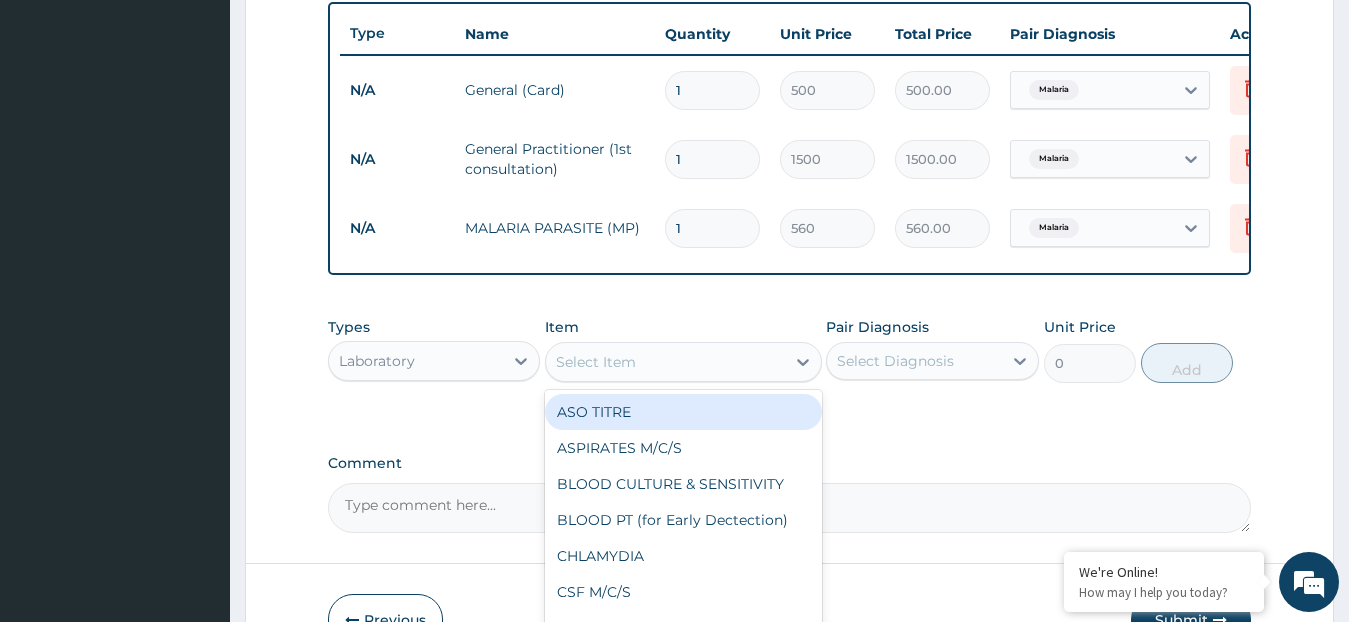 type on "F" 